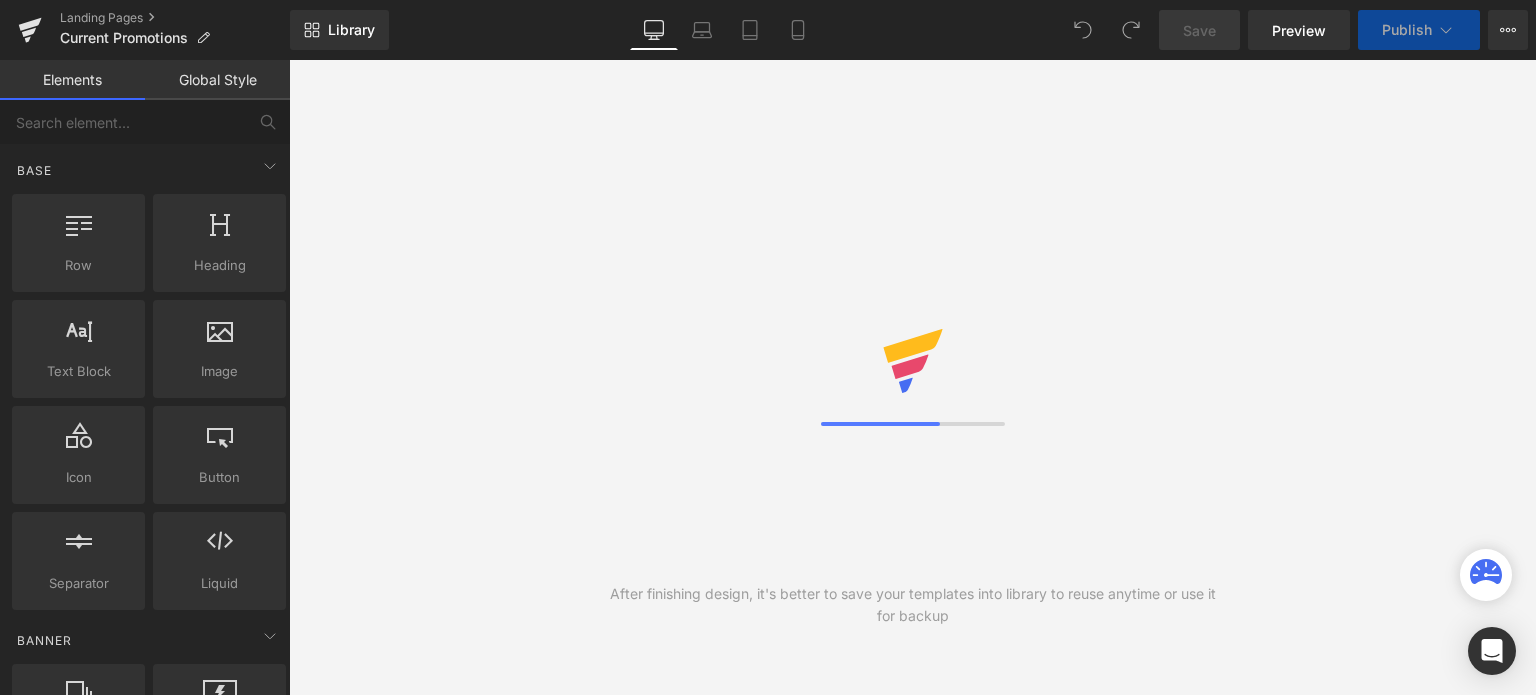 scroll, scrollTop: 0, scrollLeft: 0, axis: both 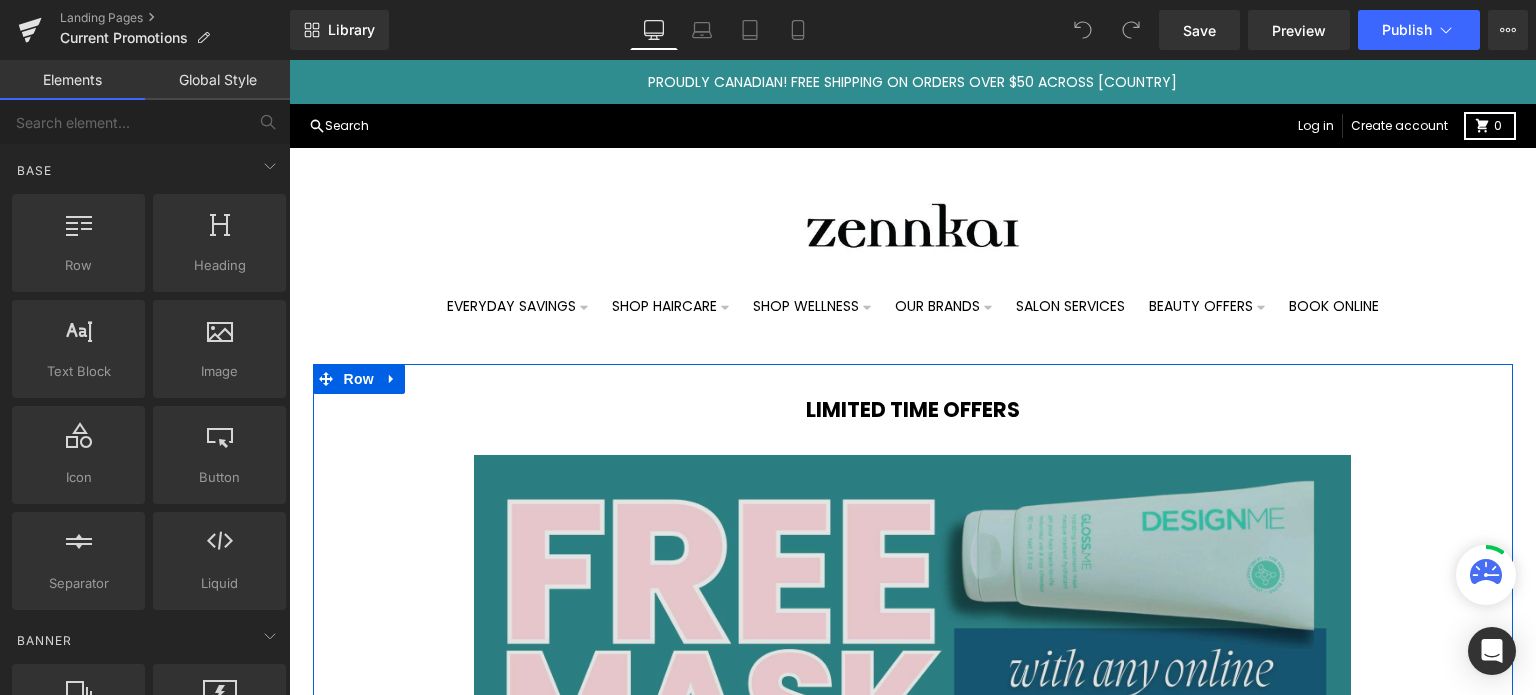 click at bounding box center [913, 630] 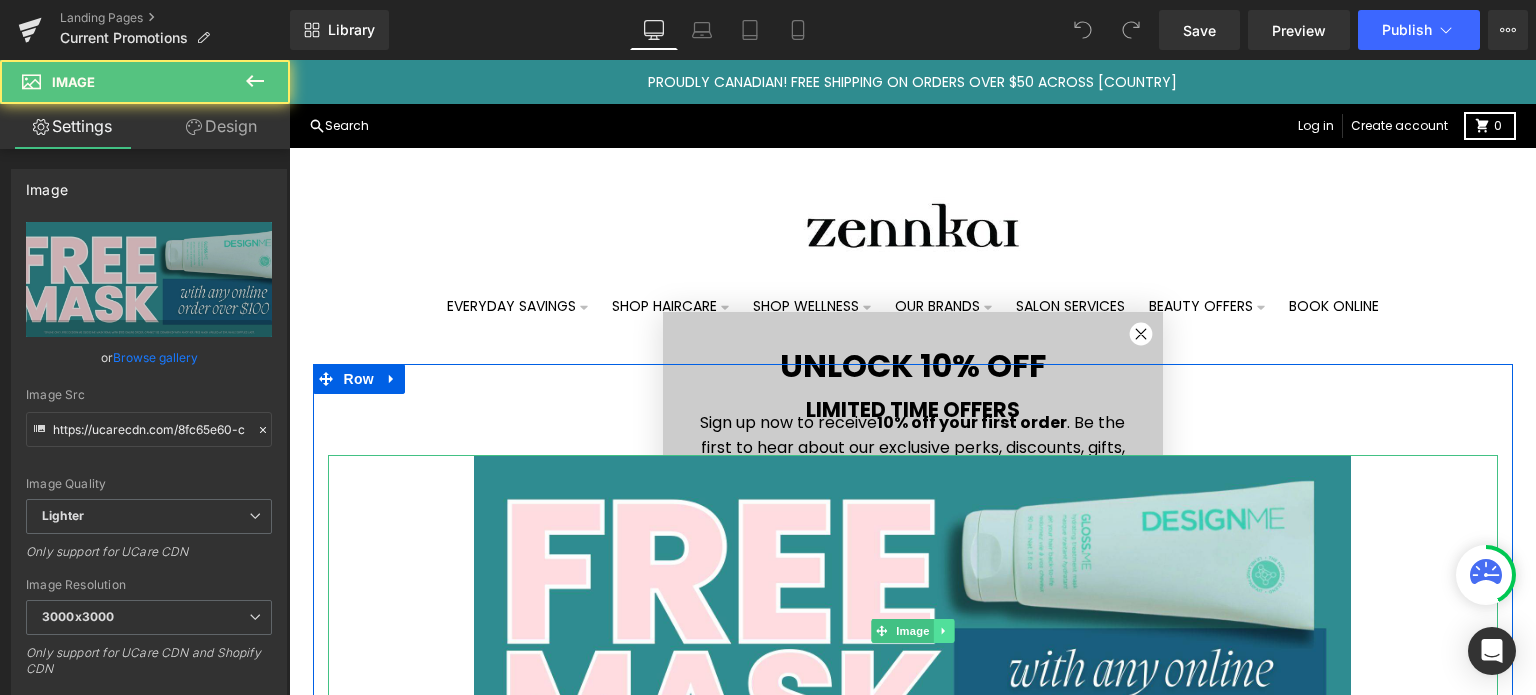 click 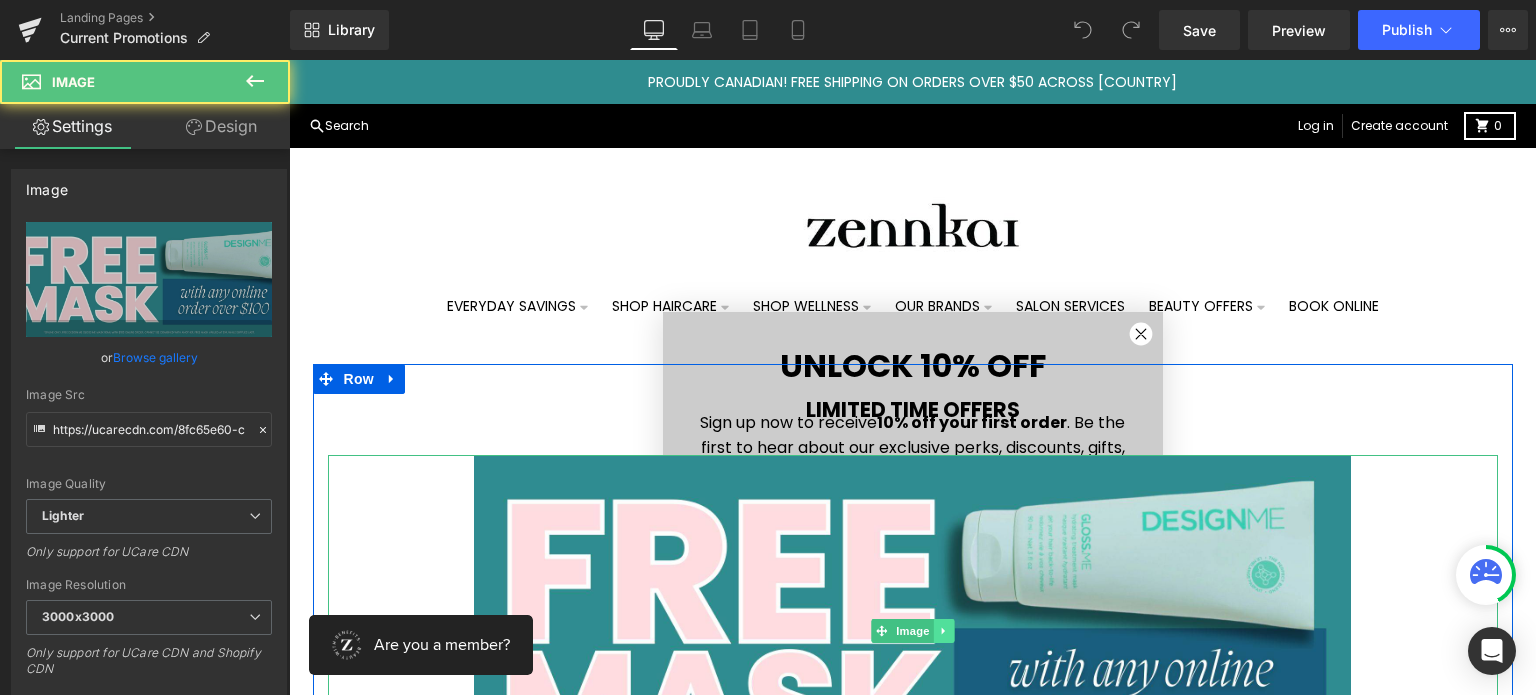 scroll, scrollTop: 0, scrollLeft: 0, axis: both 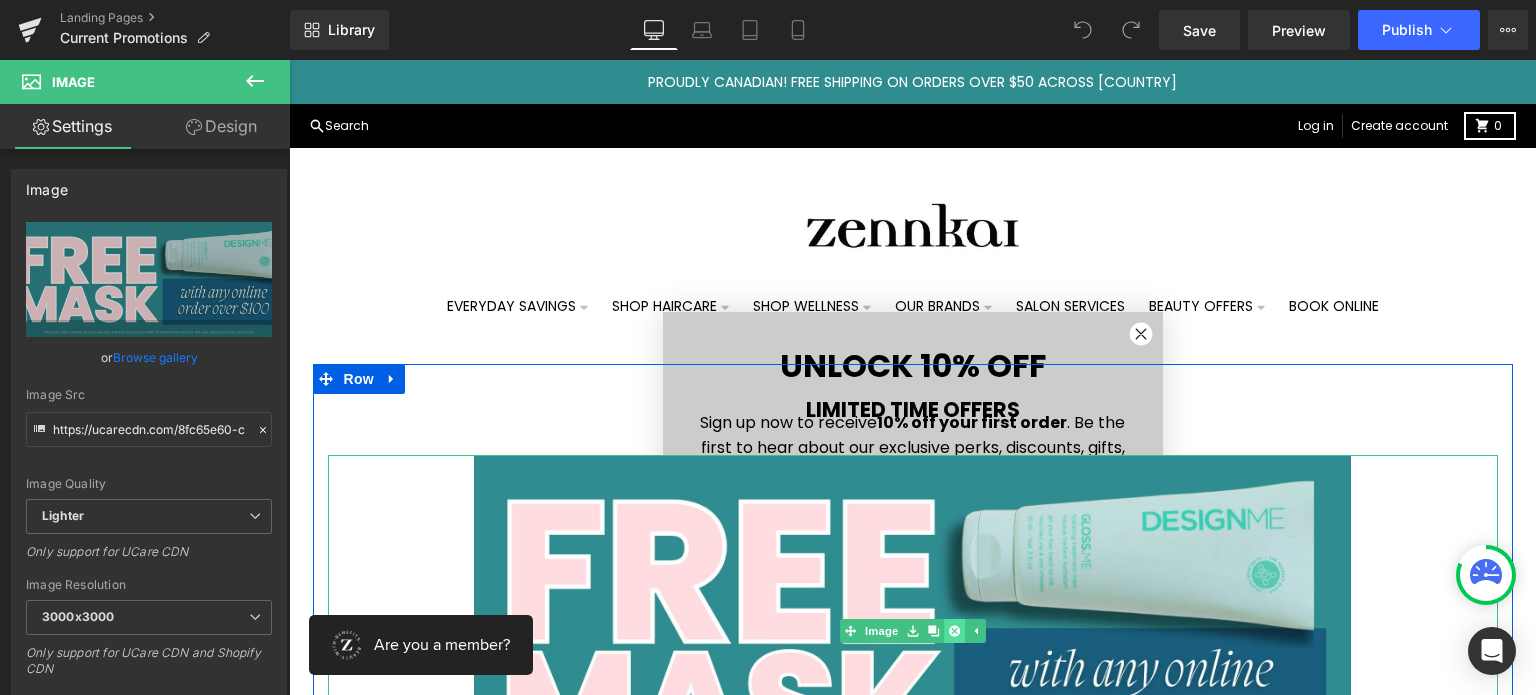 click 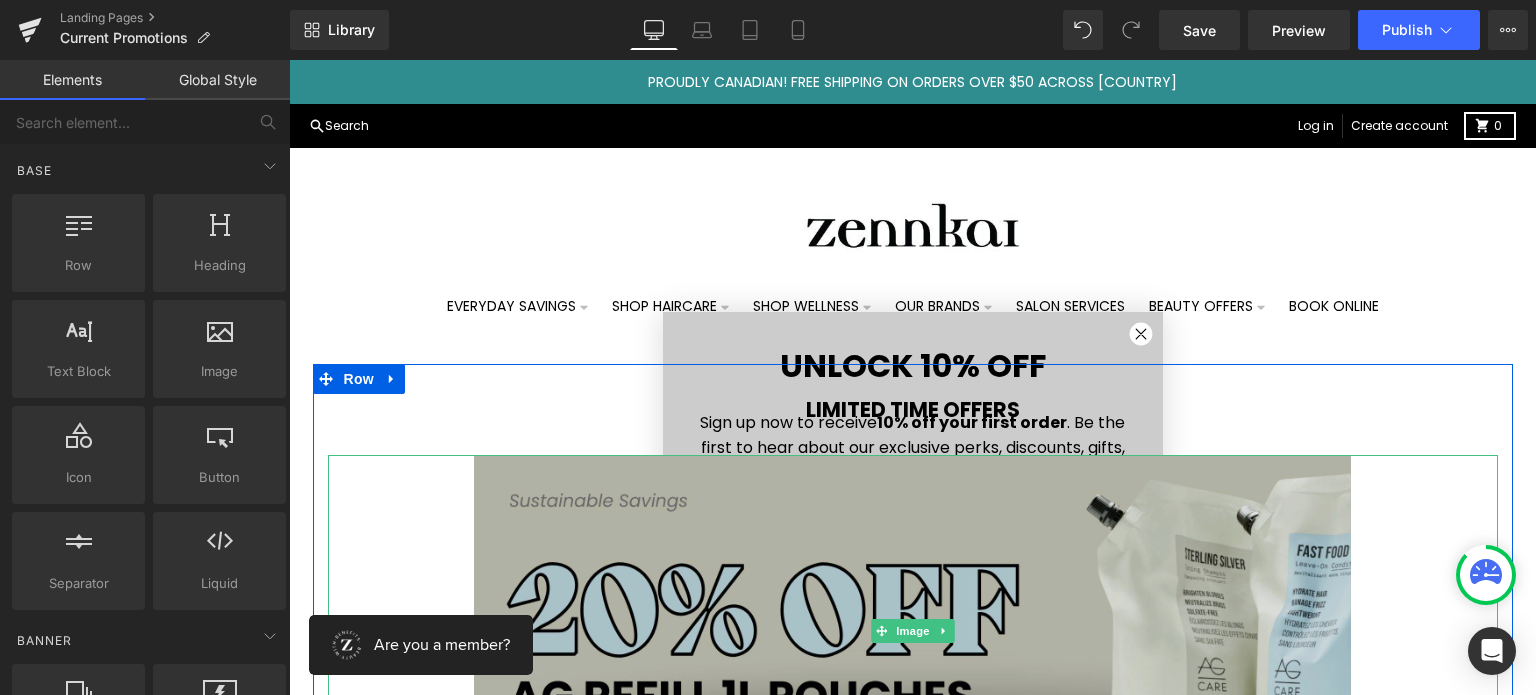 click at bounding box center (913, 630) 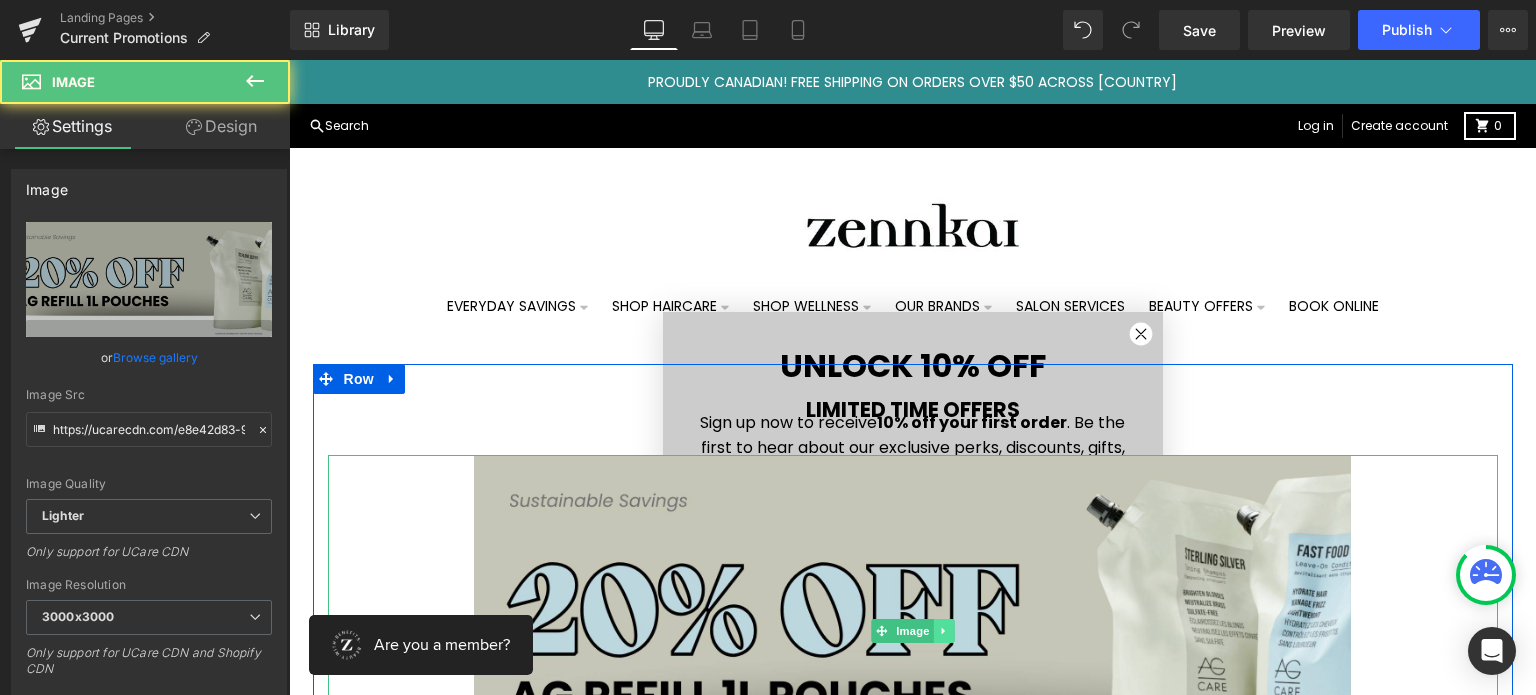 click 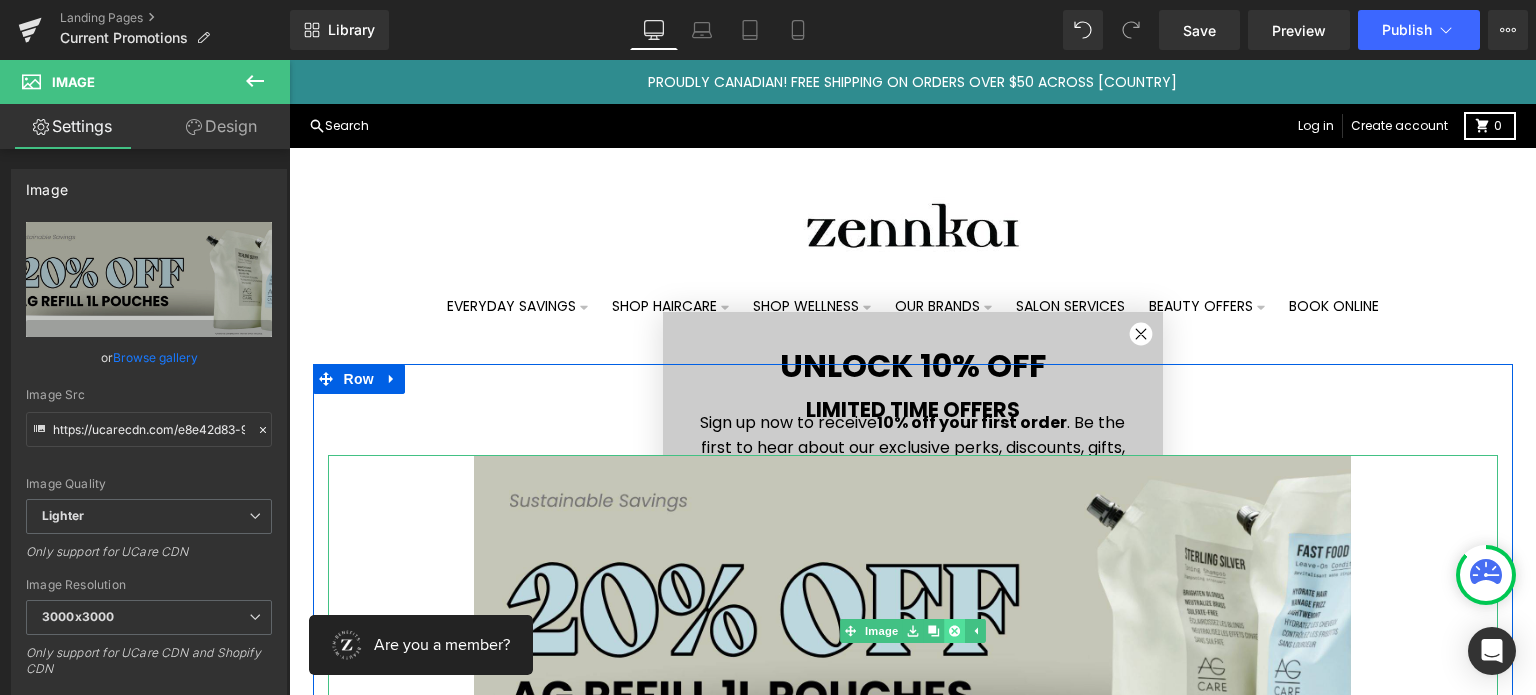 click 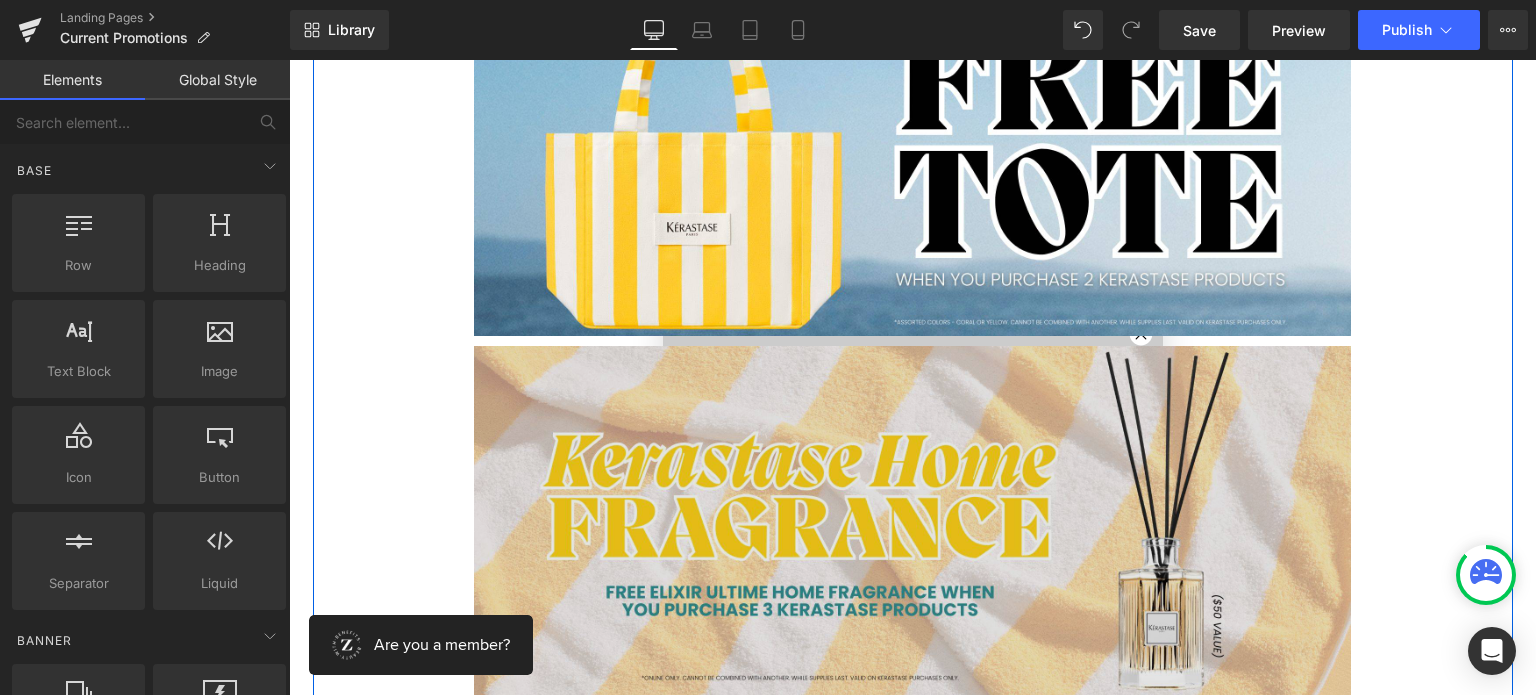 scroll, scrollTop: 300, scrollLeft: 0, axis: vertical 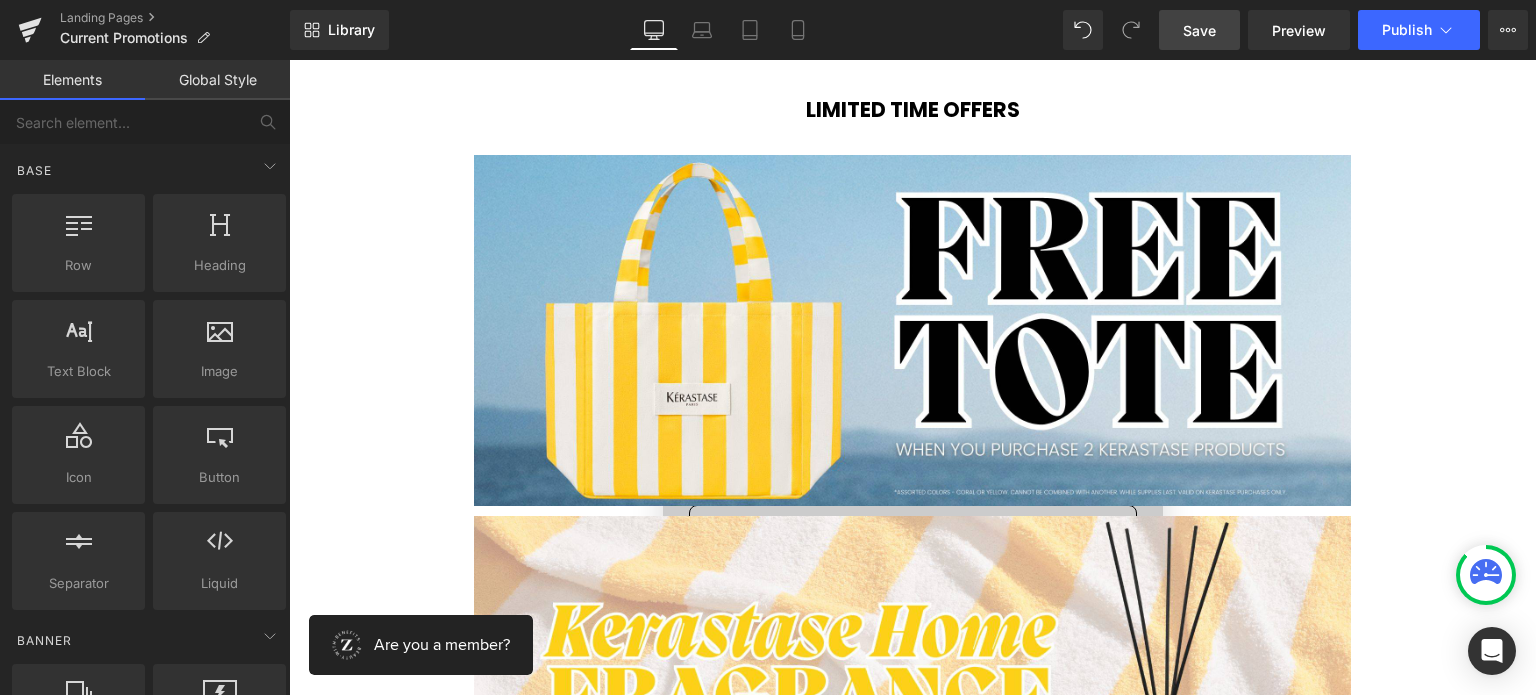 click on "Save" at bounding box center [1199, 30] 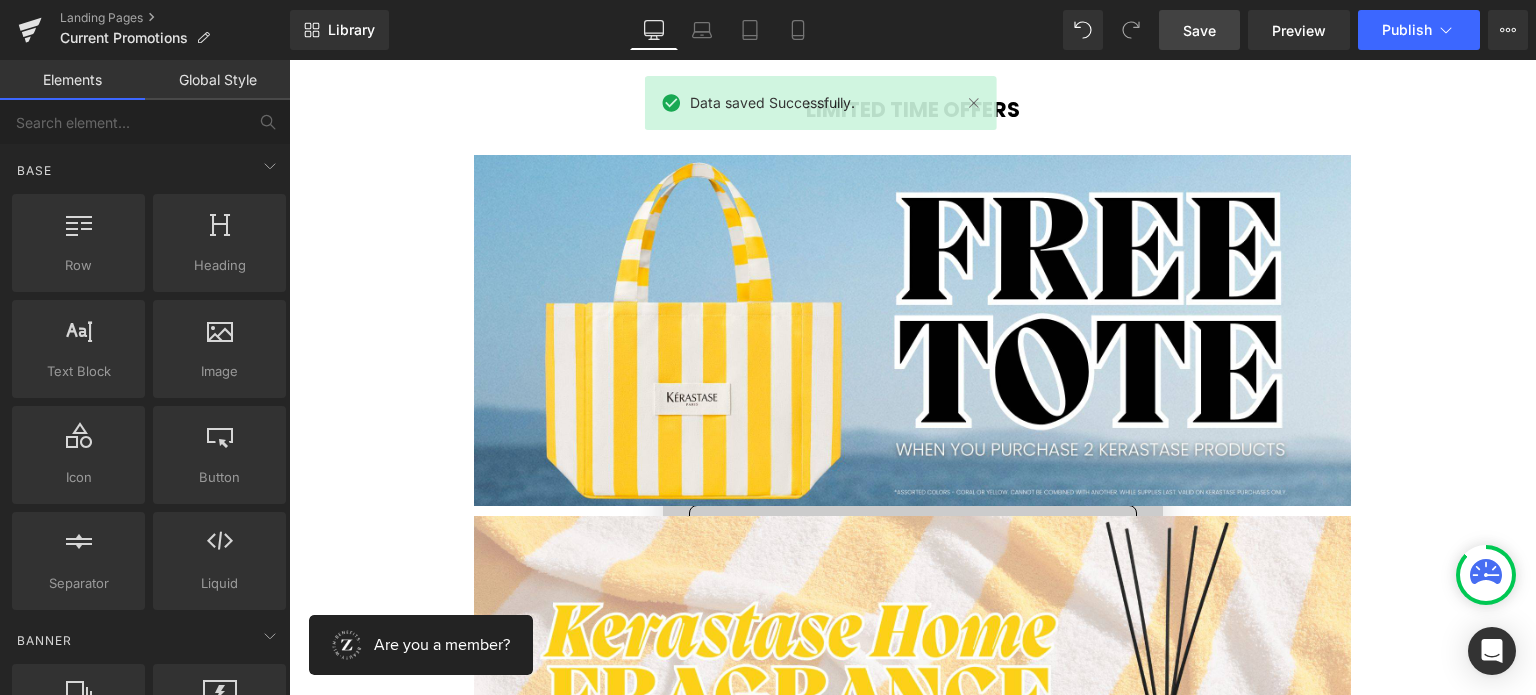 click on "Library Desktop Desktop Laptop Tablet Mobile Save Preview Publish Scheduled View Live Page View with current Template Save Template to Library Schedule Publish  Optimize  Publish Settings Shortcuts  Your page can’t be published   You've reached the maximum number of published pages on your plan  (0/0).  You need to upgrade your plan or unpublish all your pages to get 1 publish slot.   Unpublish pages   Upgrade plan" at bounding box center [913, 30] 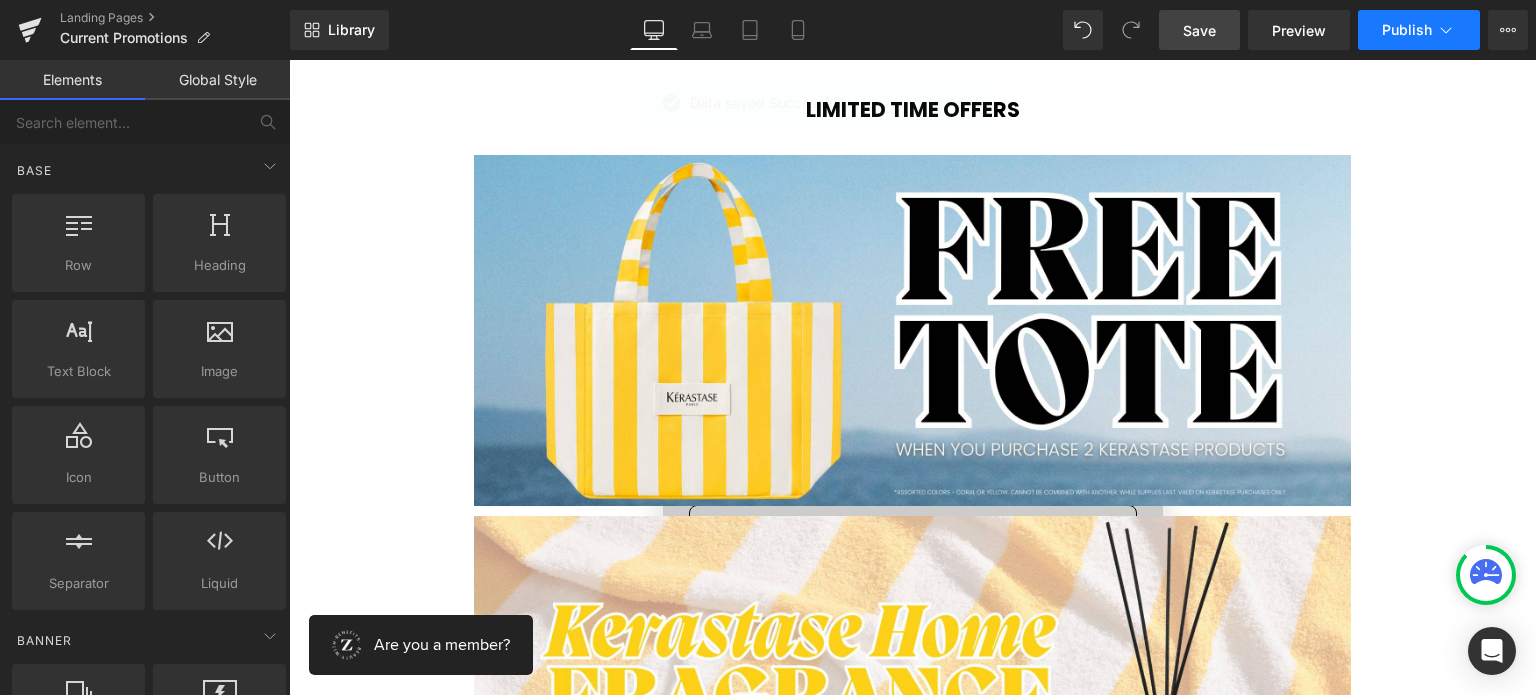 click on "Publish" at bounding box center [1407, 30] 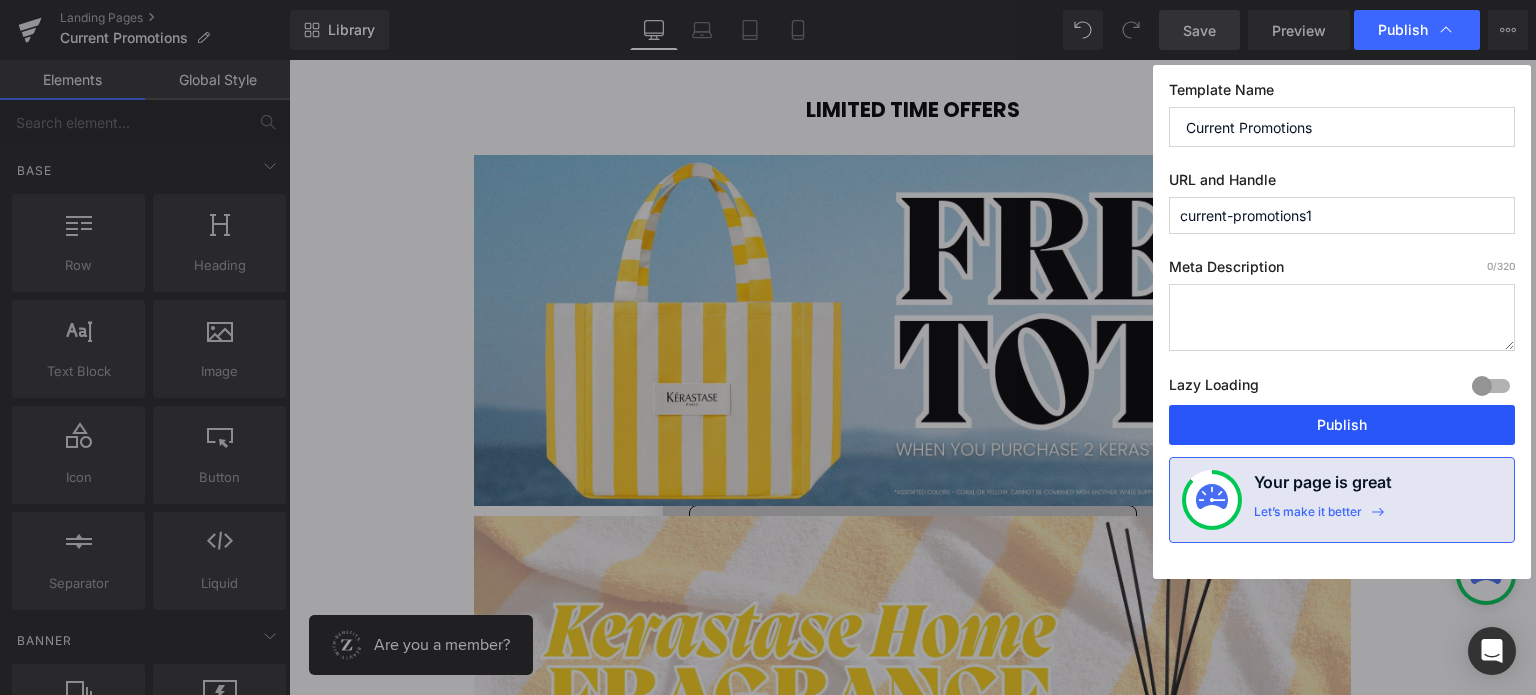click on "Publish" at bounding box center (1342, 425) 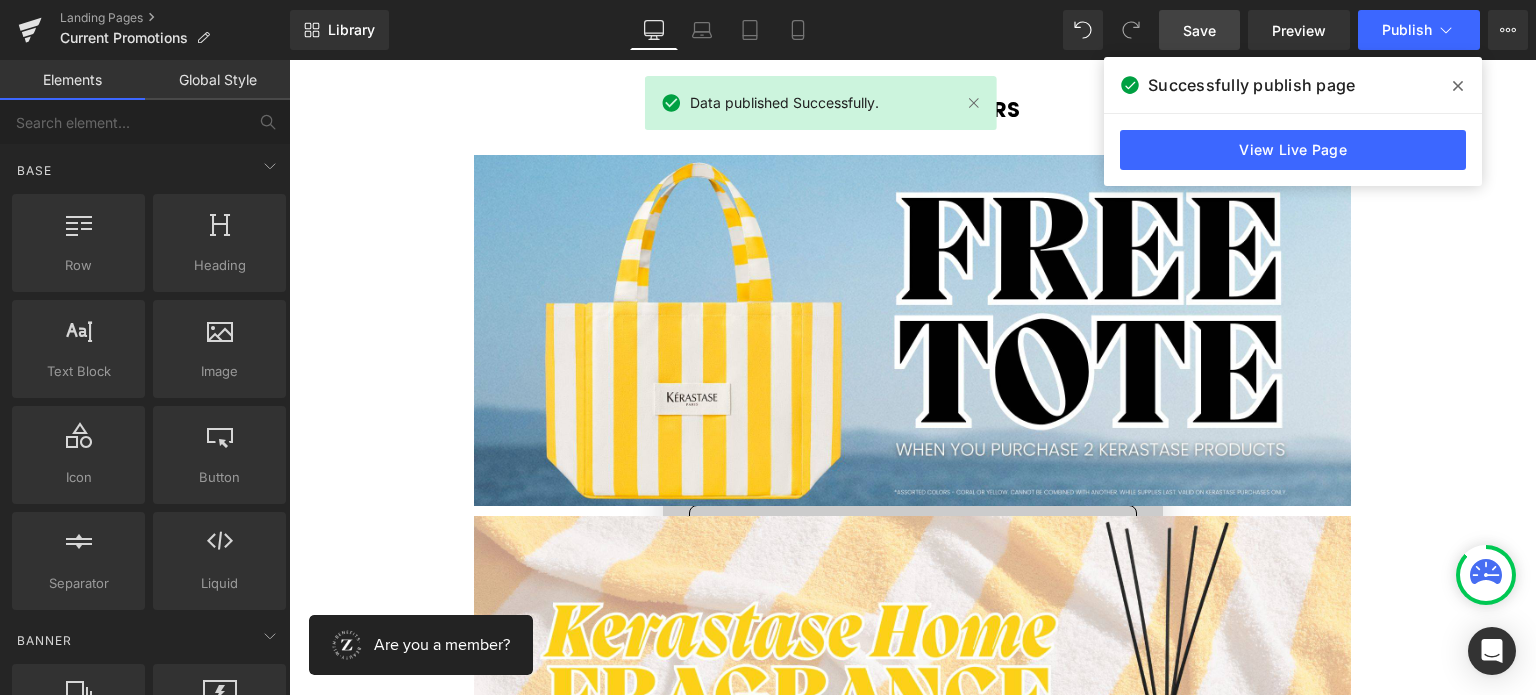 click 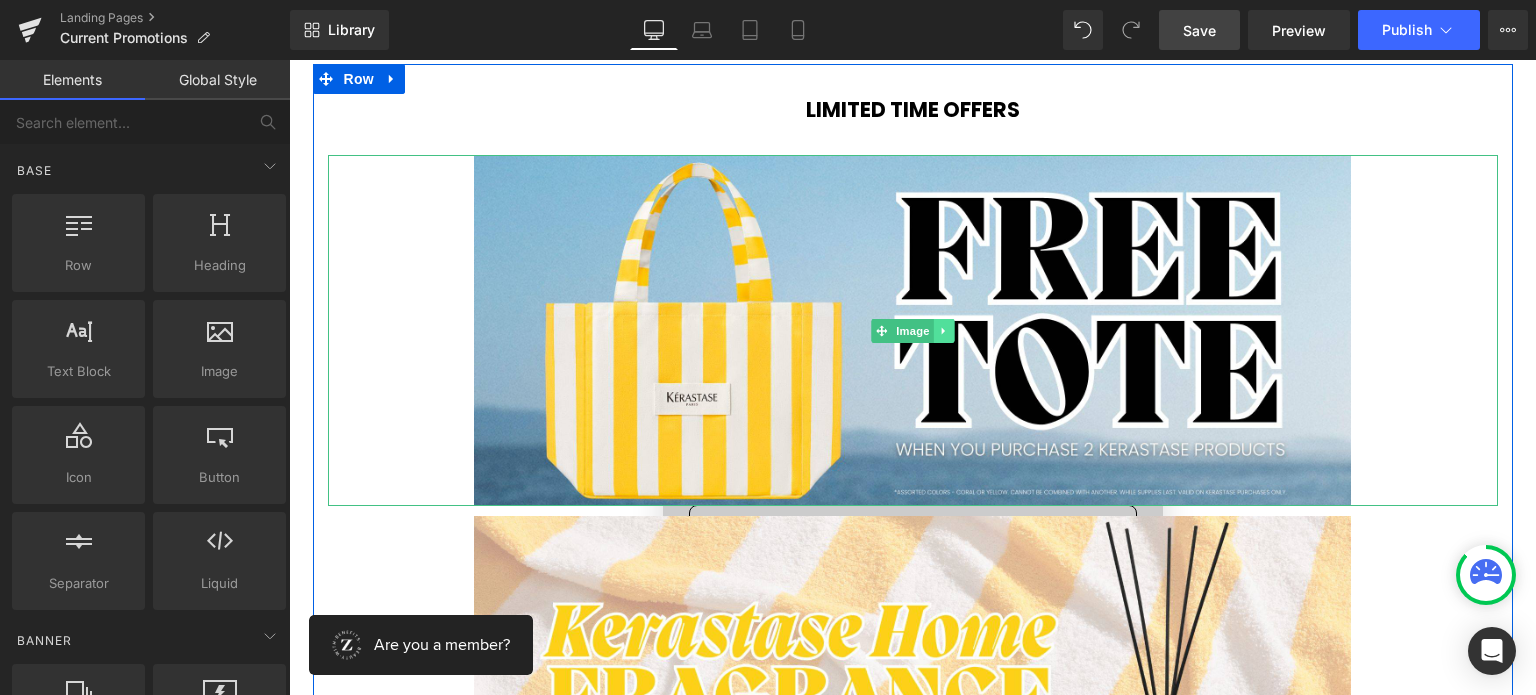 click 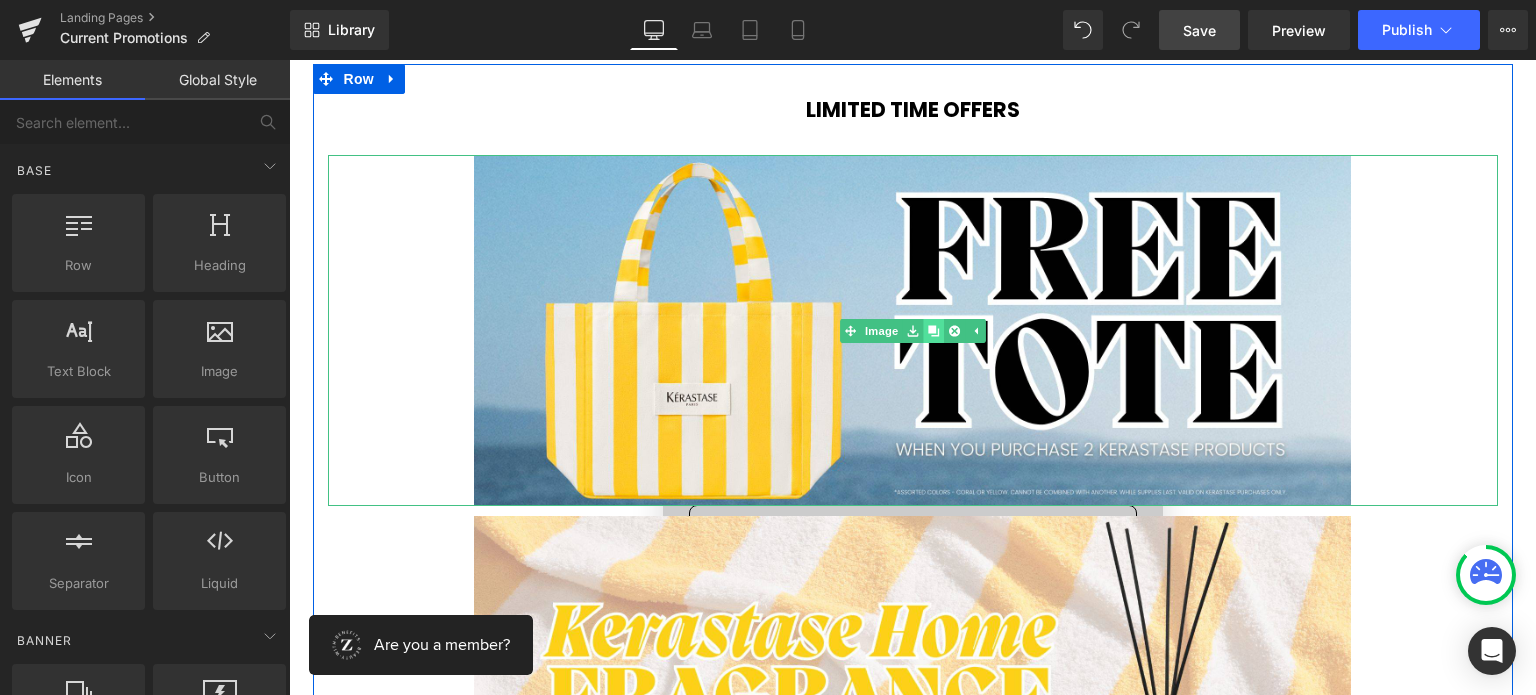 click 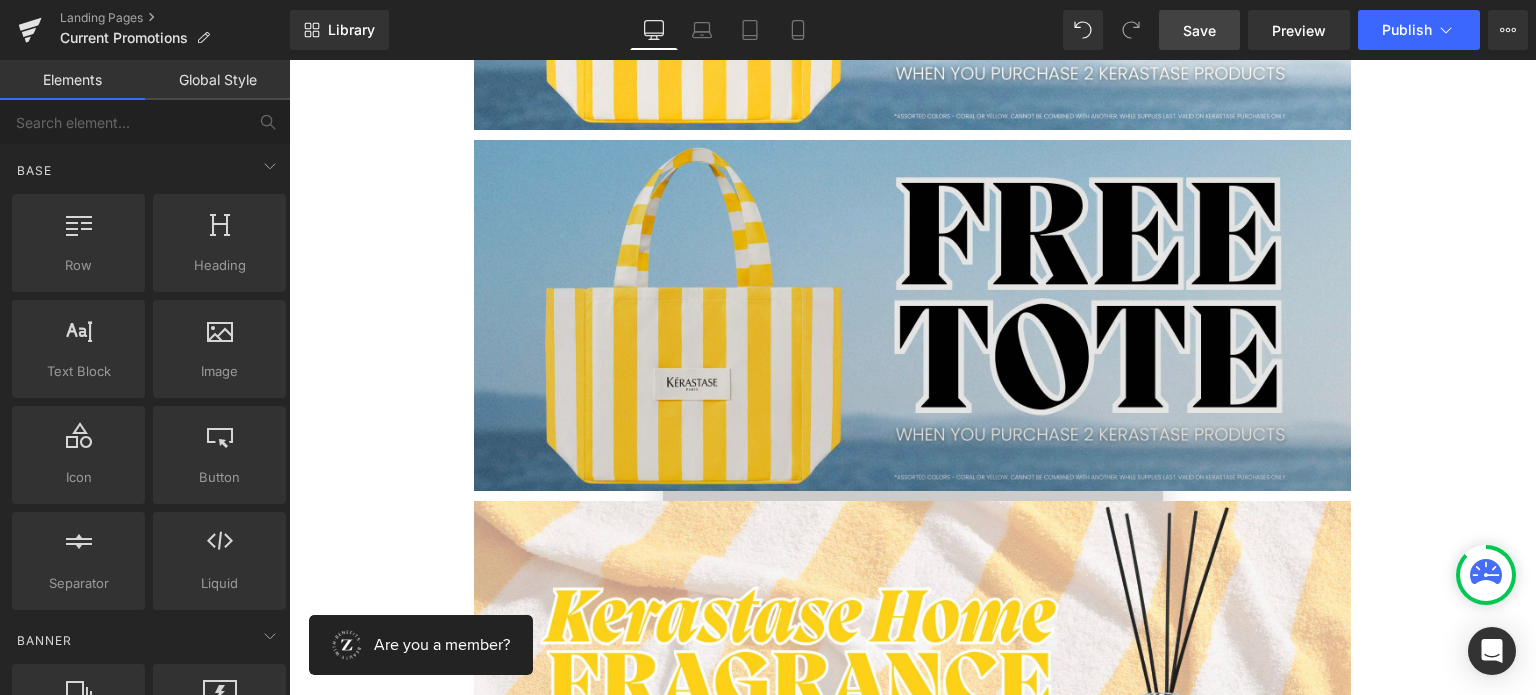 scroll, scrollTop: 276, scrollLeft: 0, axis: vertical 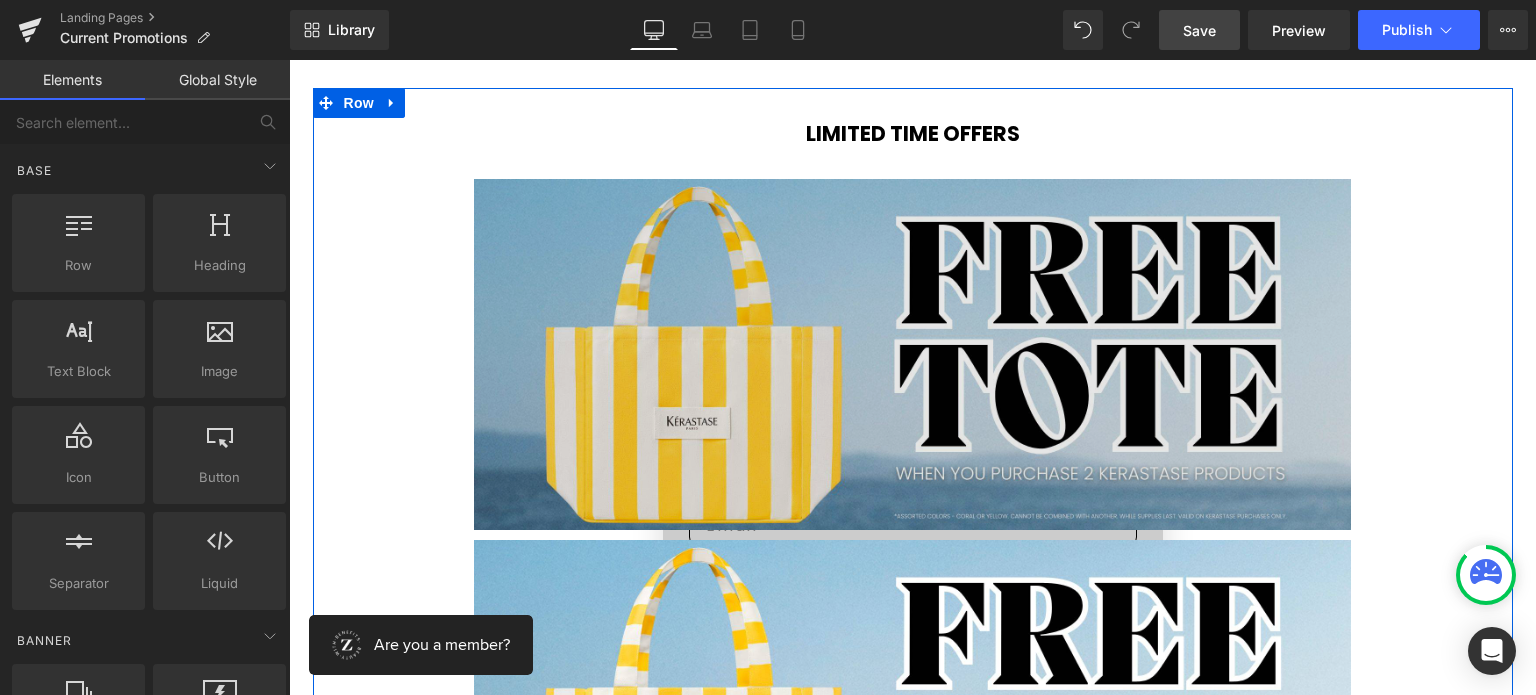 click at bounding box center [913, 354] 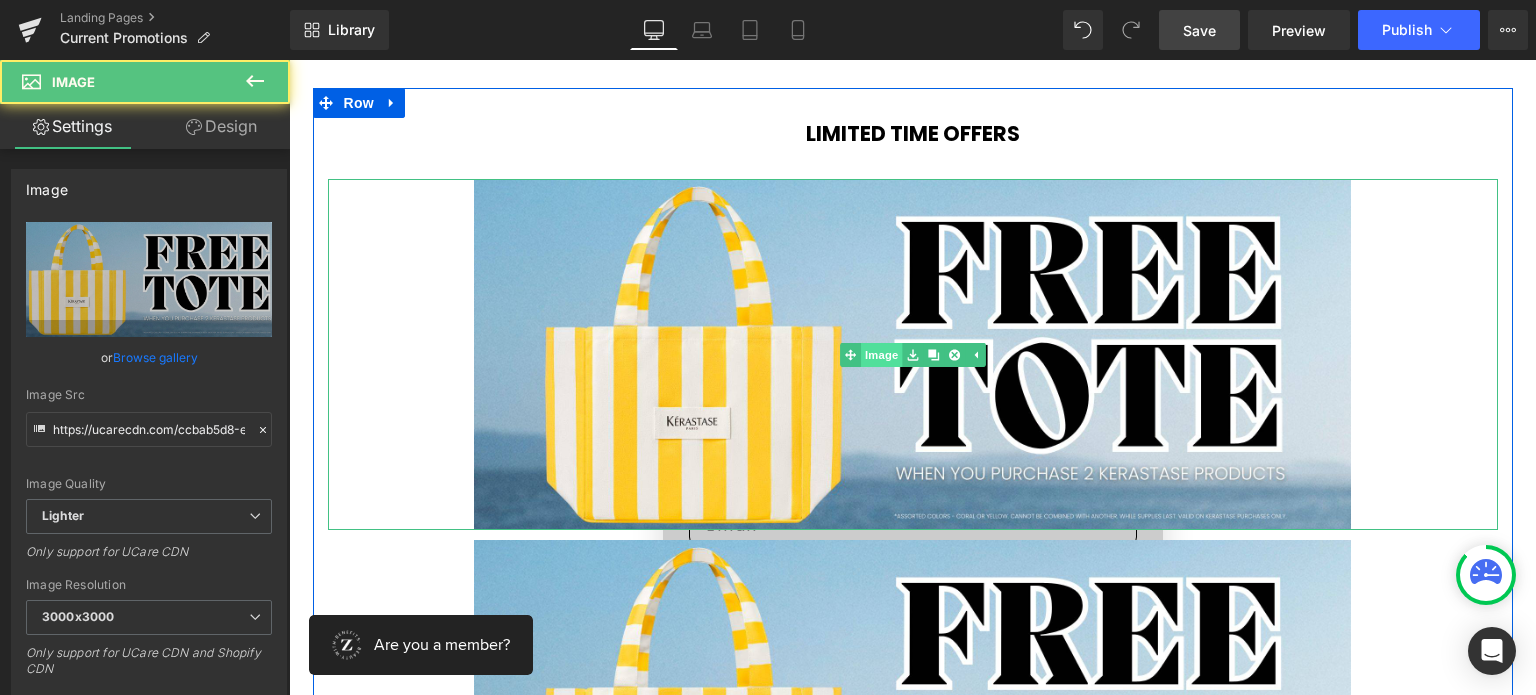 click on "Image" at bounding box center [871, 355] 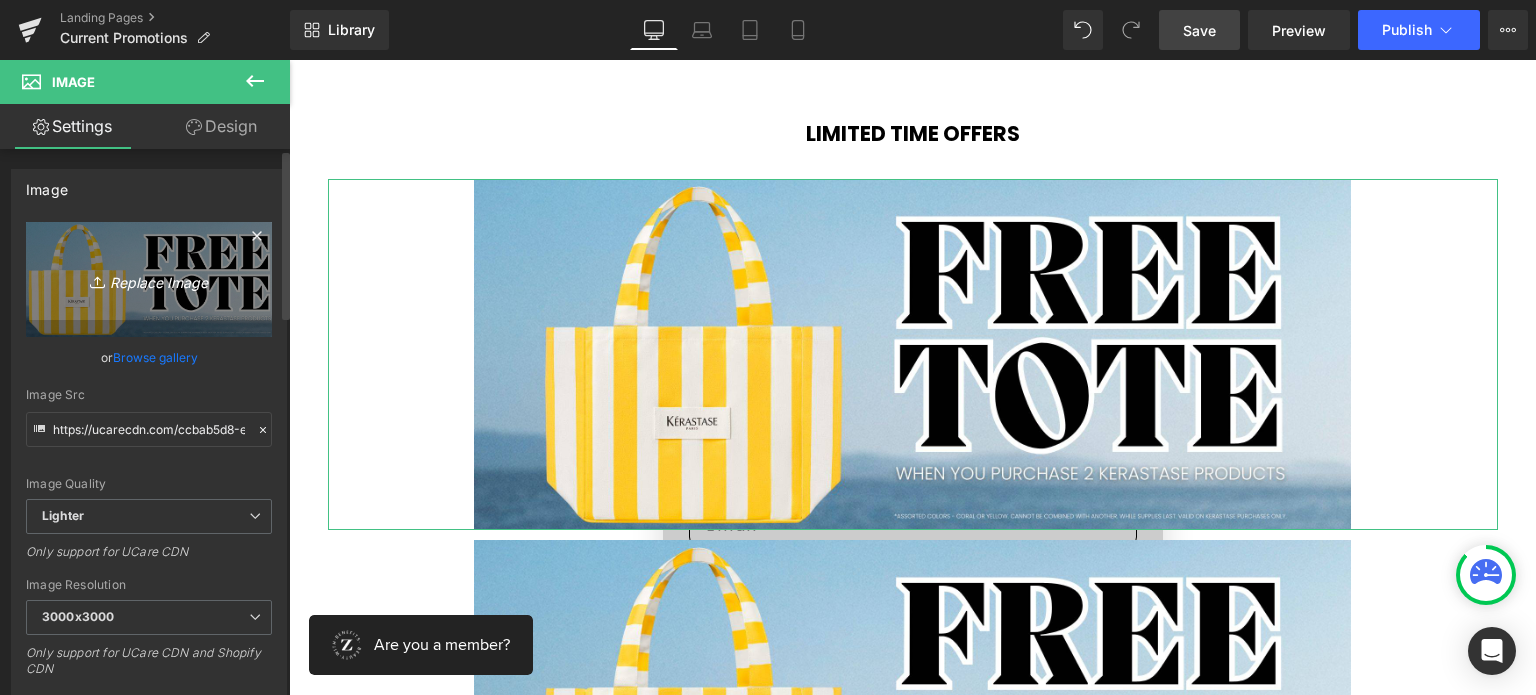 click on "Replace Image" at bounding box center (149, 279) 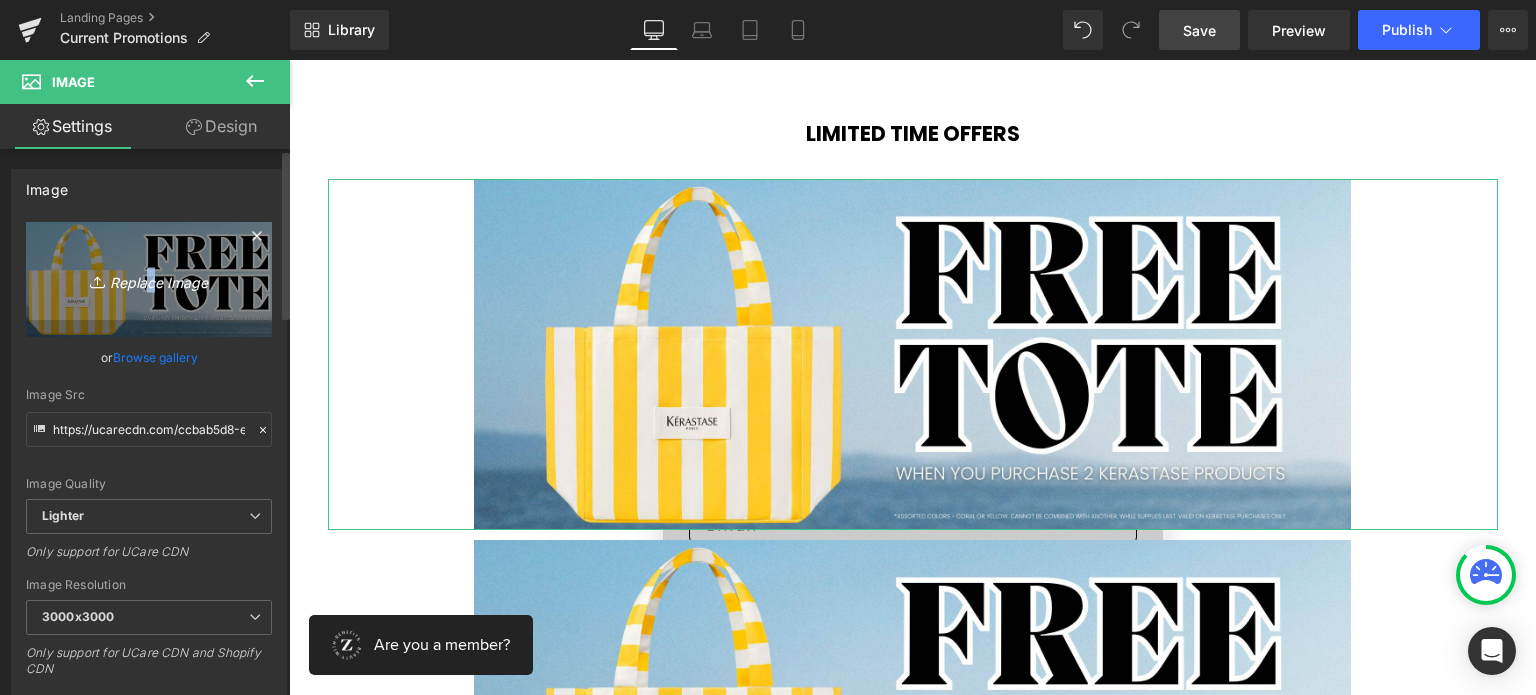 type on "C:\fakepath\Zen - Heat Protection Promo (6).jpg" 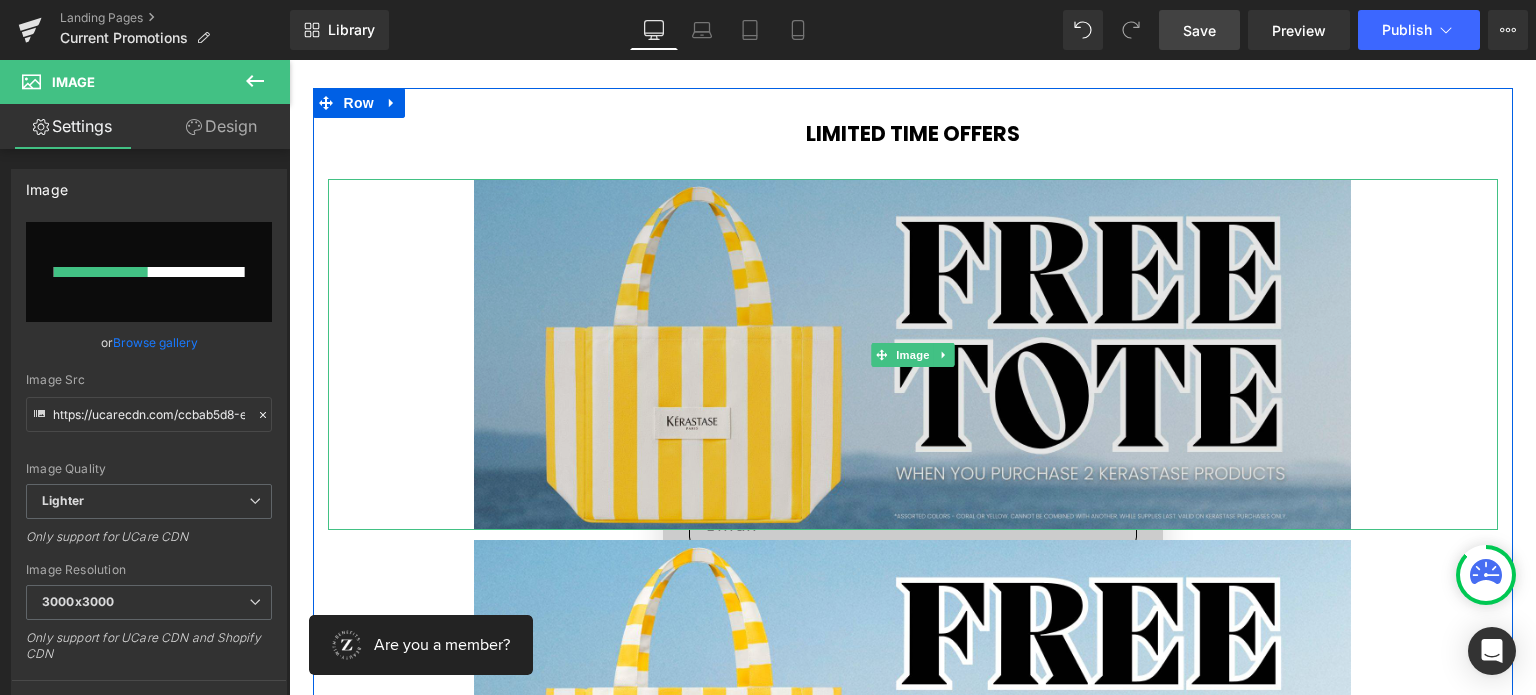 type 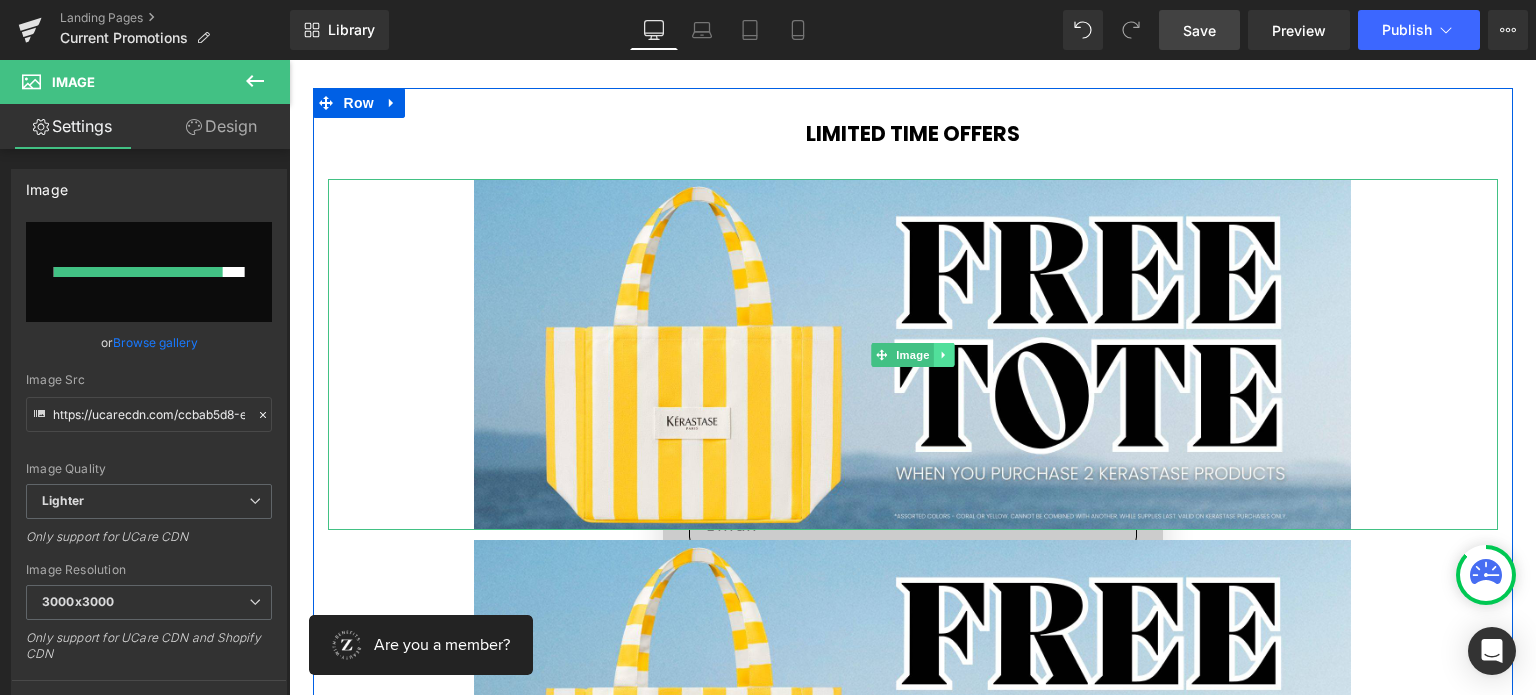 click 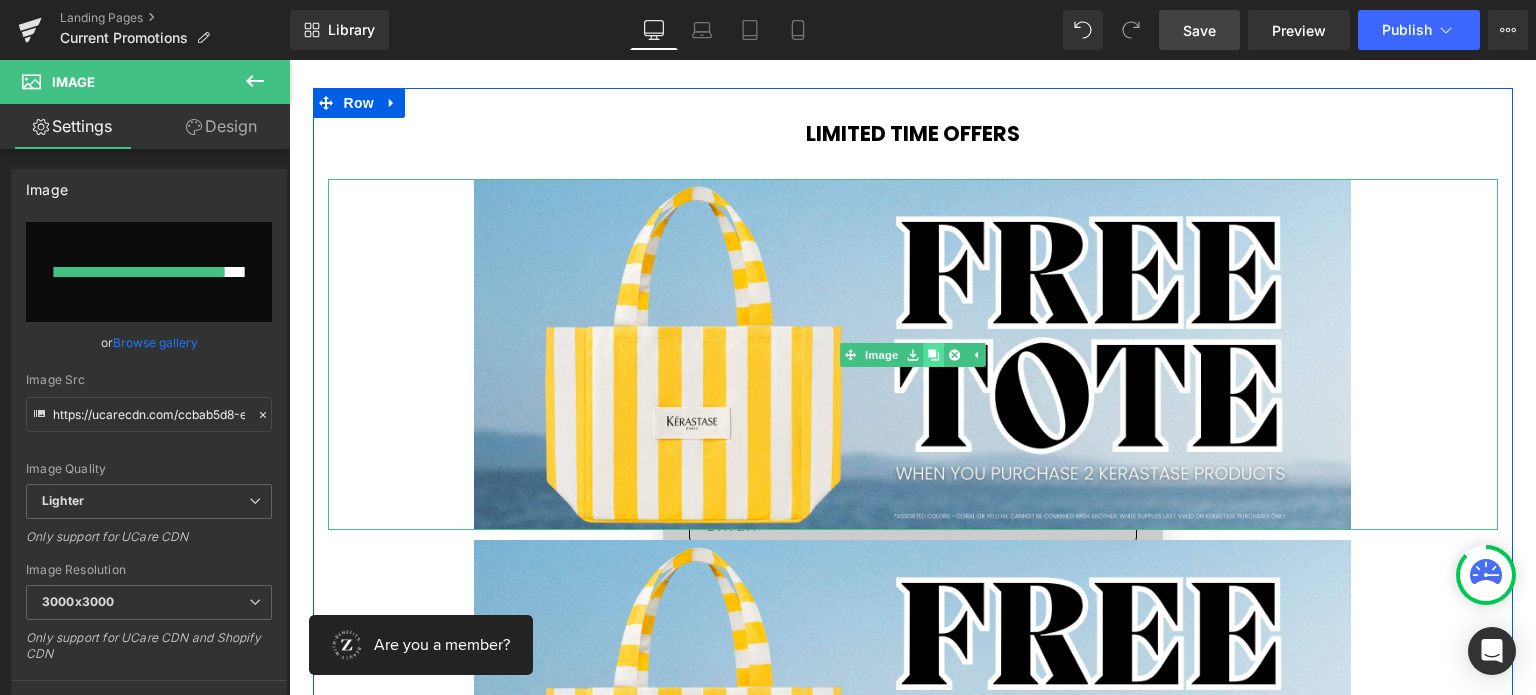 click 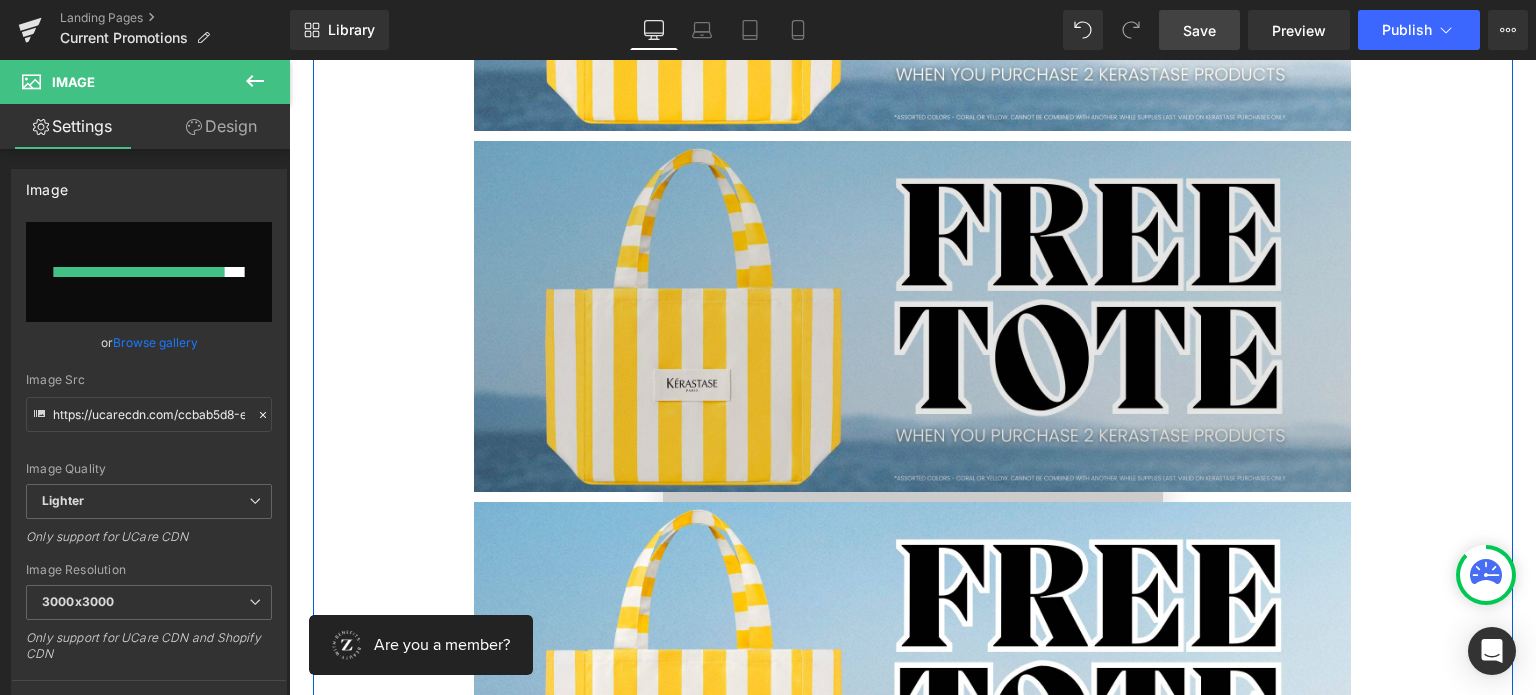 scroll, scrollTop: 676, scrollLeft: 0, axis: vertical 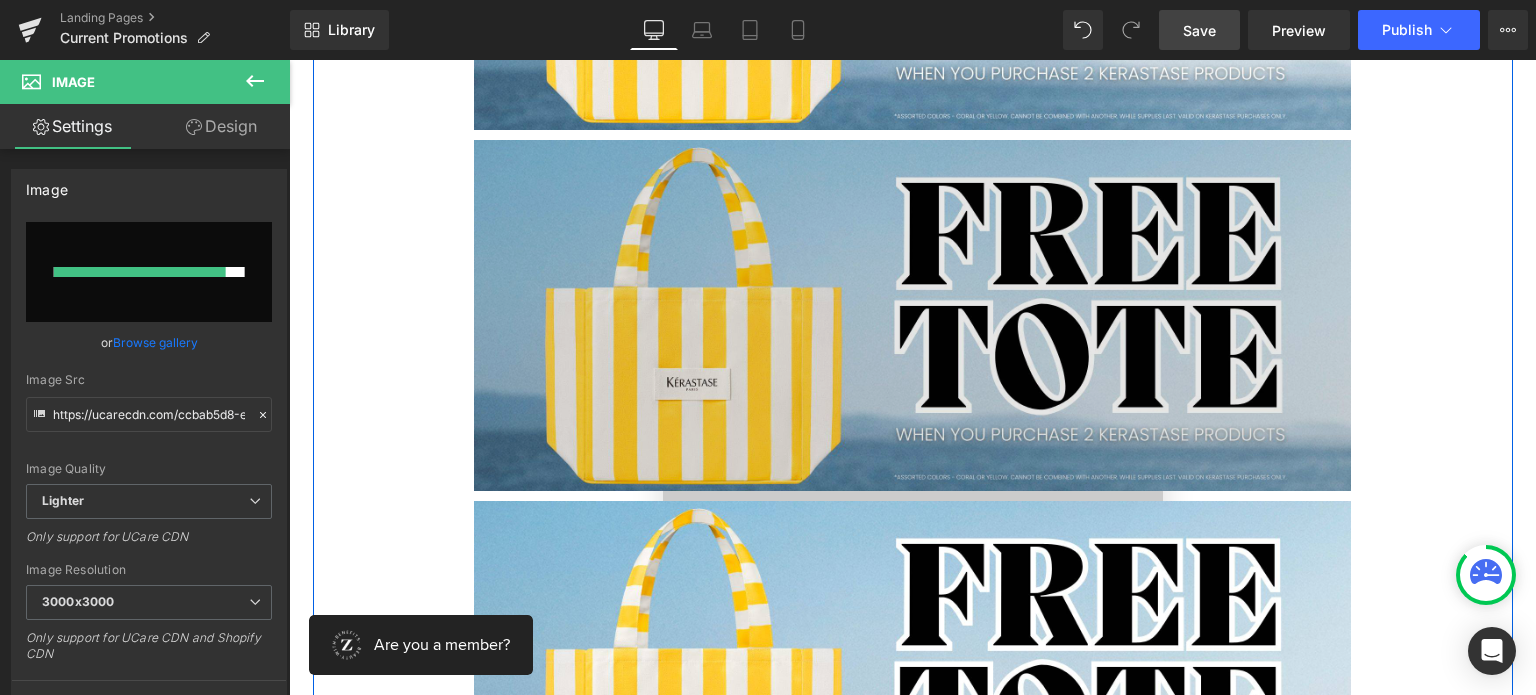 click at bounding box center [913, 315] 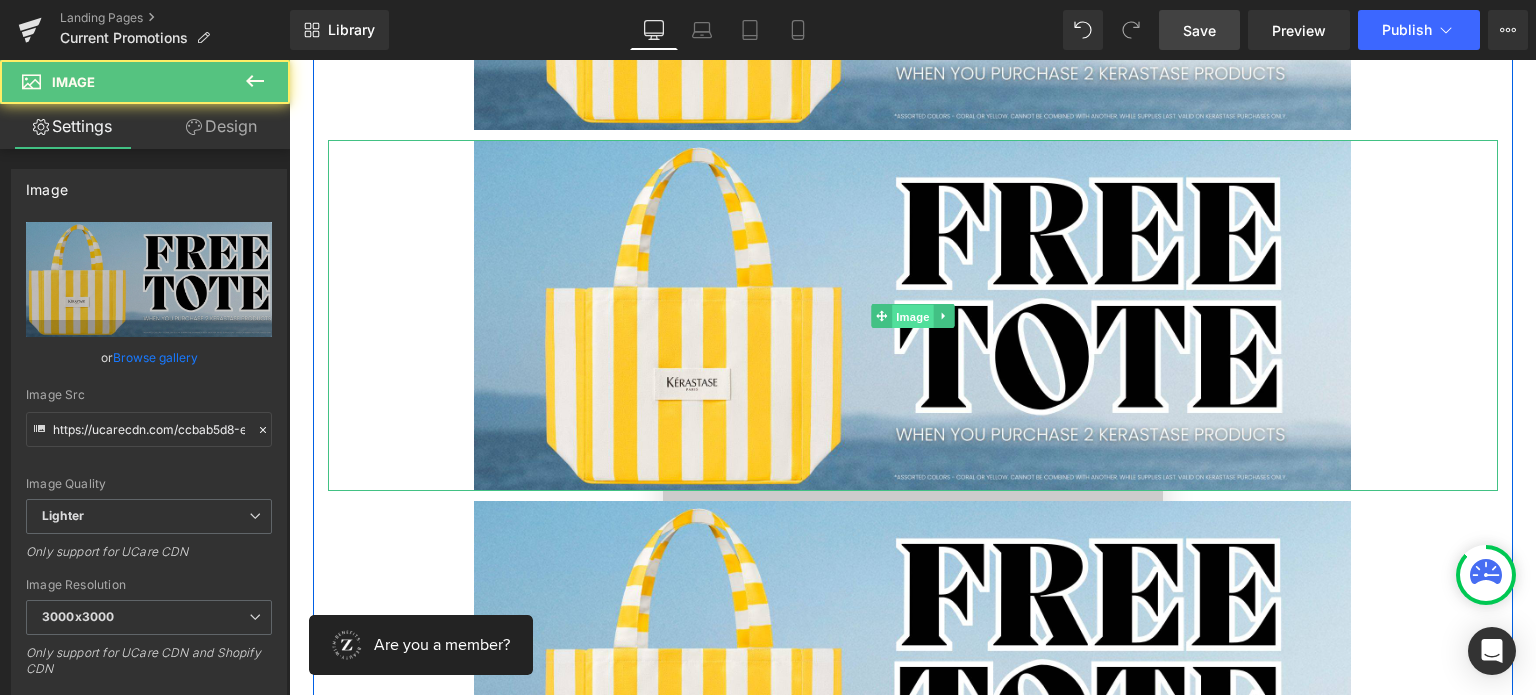 click on "Image" at bounding box center (913, 317) 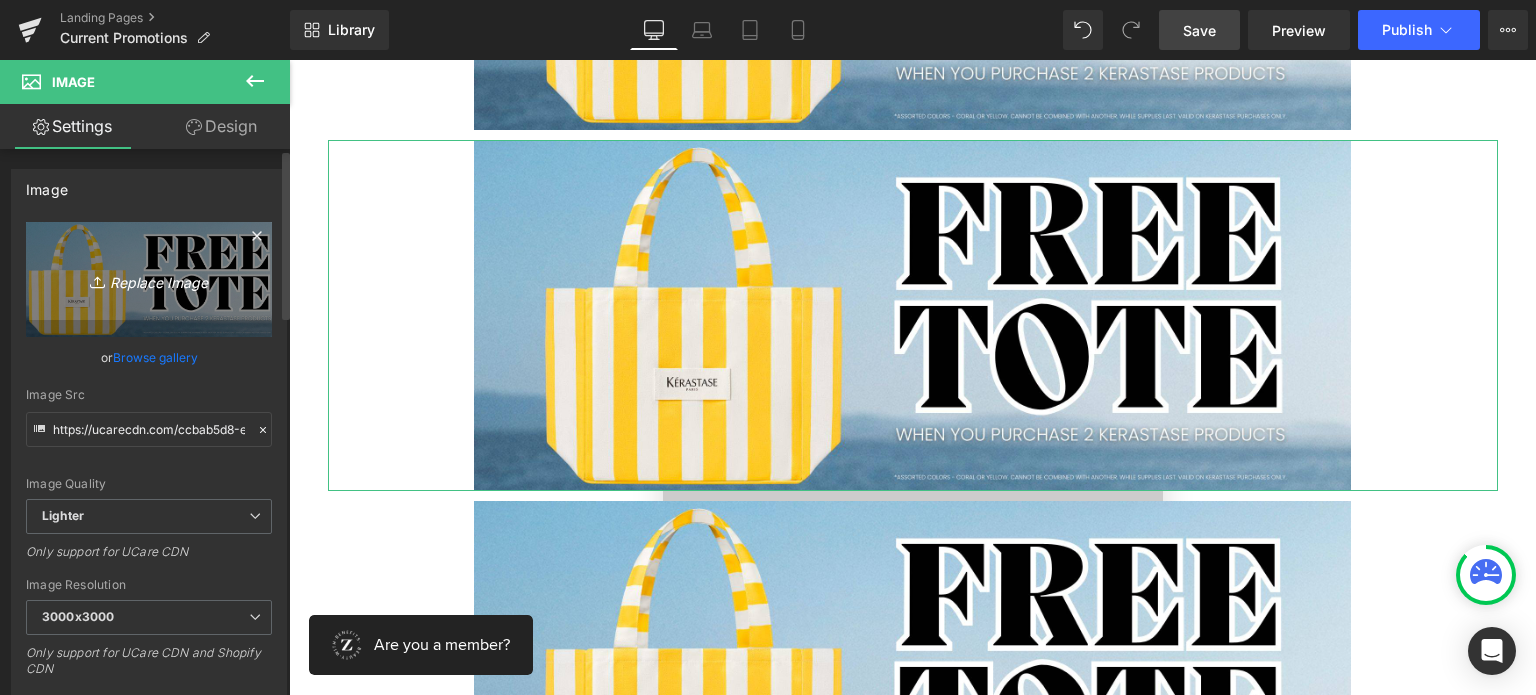 click on "Replace Image" at bounding box center (149, 279) 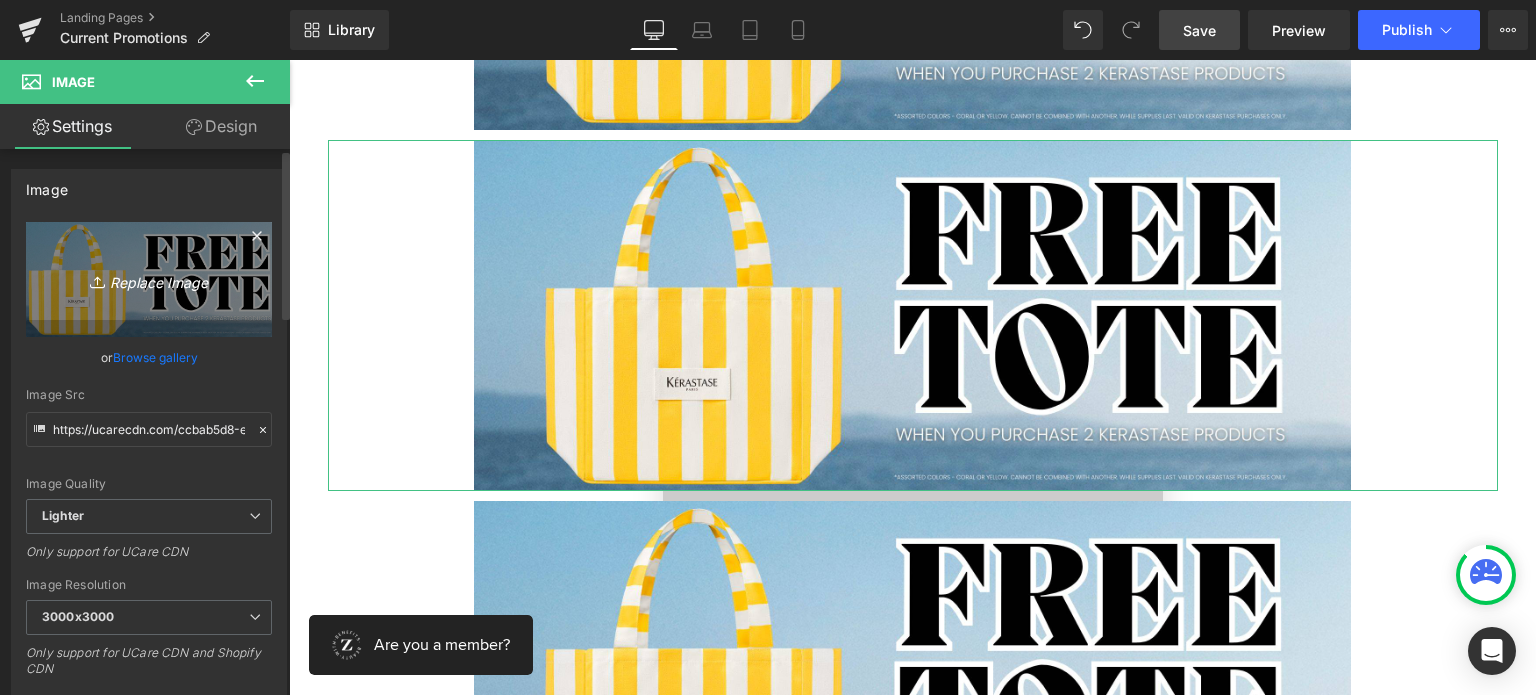 type on "C:\fakepath\Zen - K18 Promo (2).jpg" 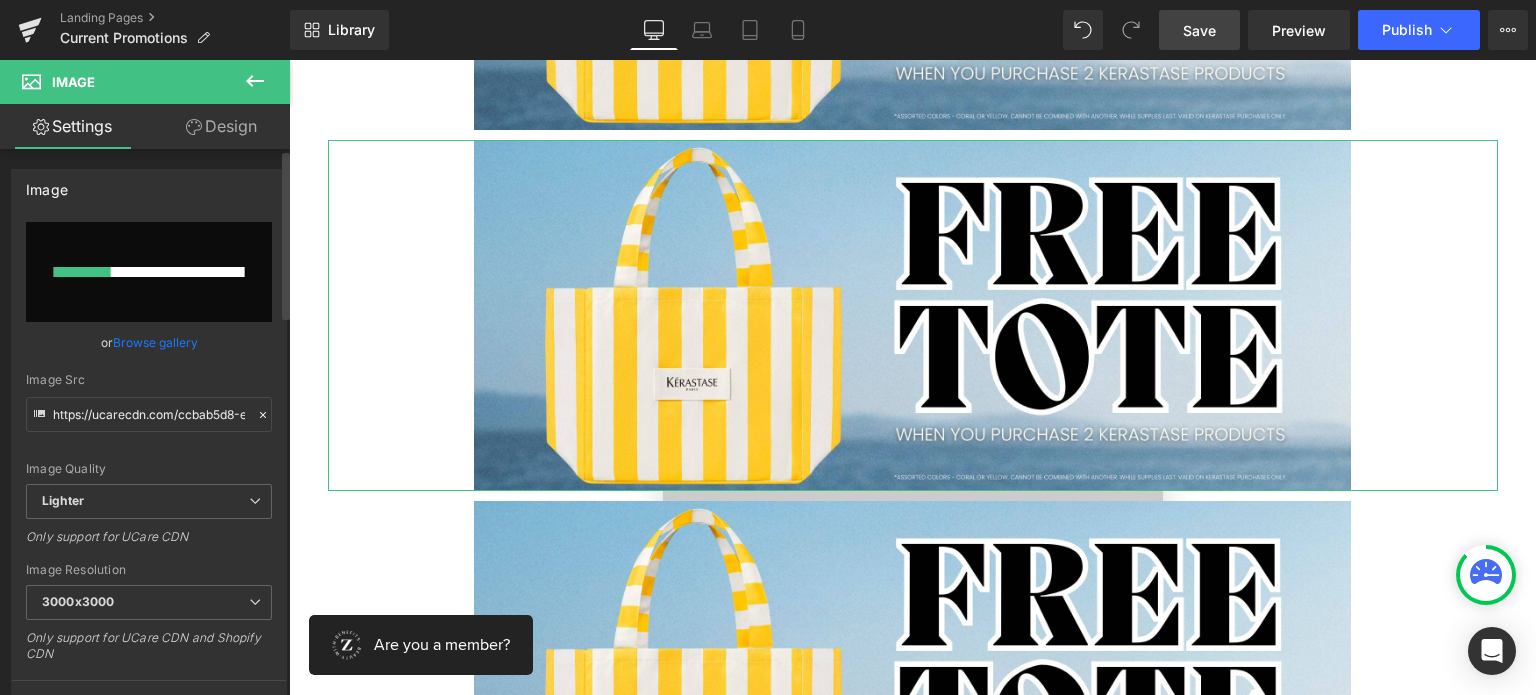 type 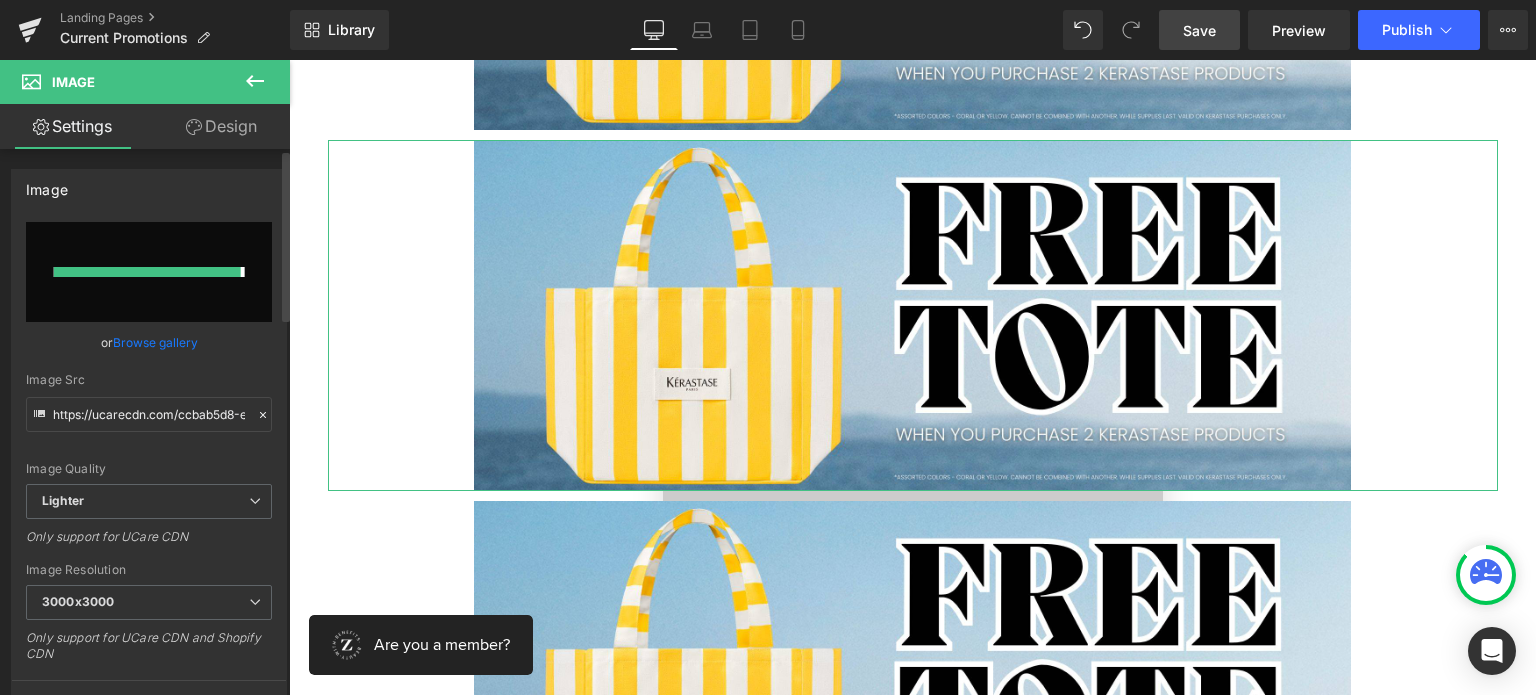 type on "https://ucarecdn.com/c8d8f3cd-65e2-46b0-be06-acc95deb443c/-/format/auto/-/preview/3000x3000/-/quality/lighter/Zen%20-%20K18%20Promo%20_2_.jpg" 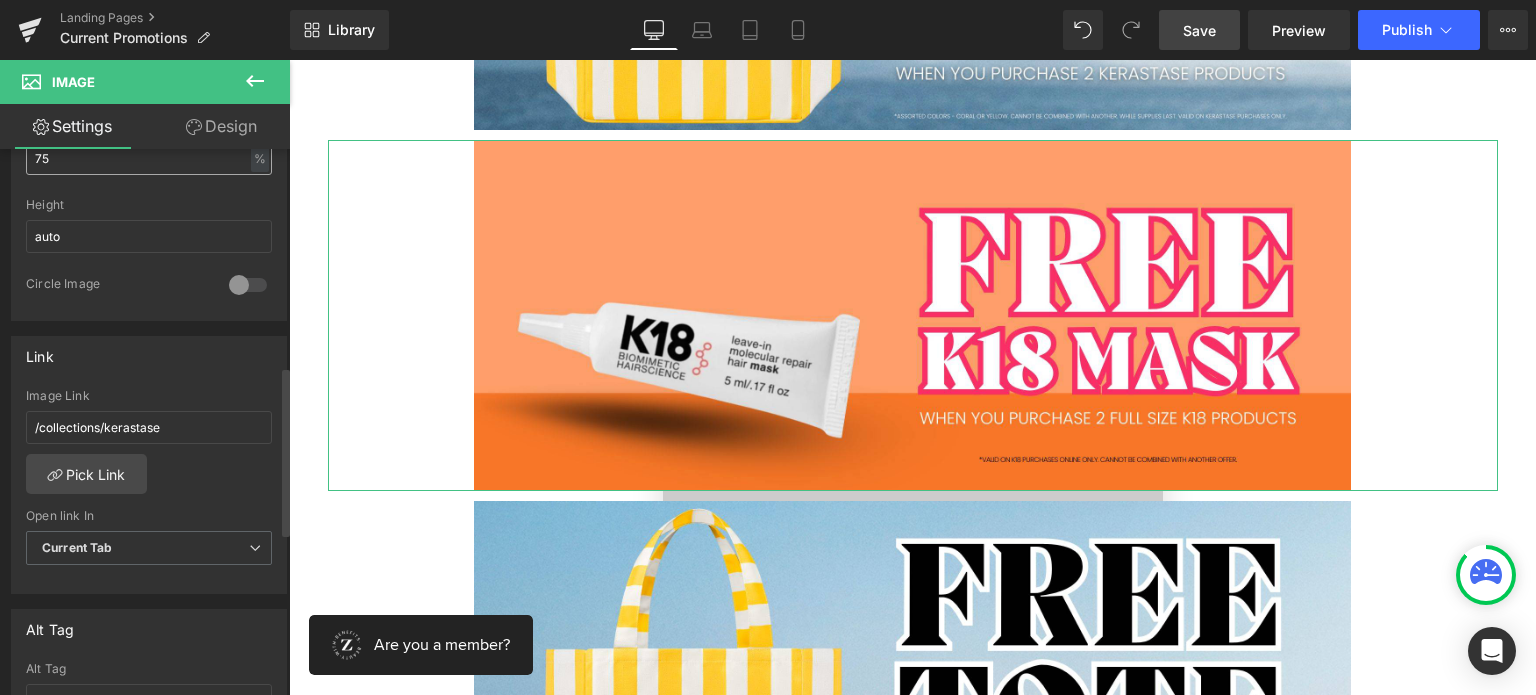 scroll, scrollTop: 700, scrollLeft: 0, axis: vertical 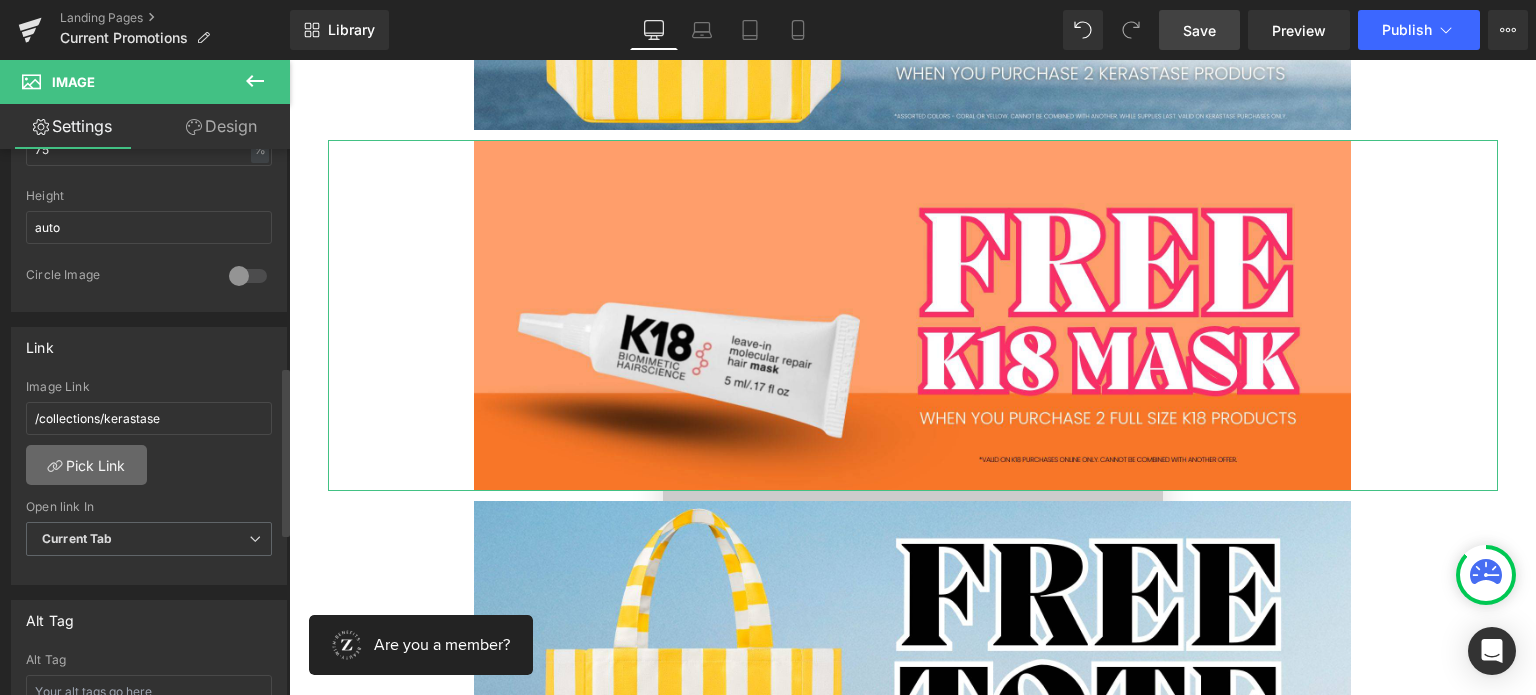 click on "Pick Link" at bounding box center [86, 465] 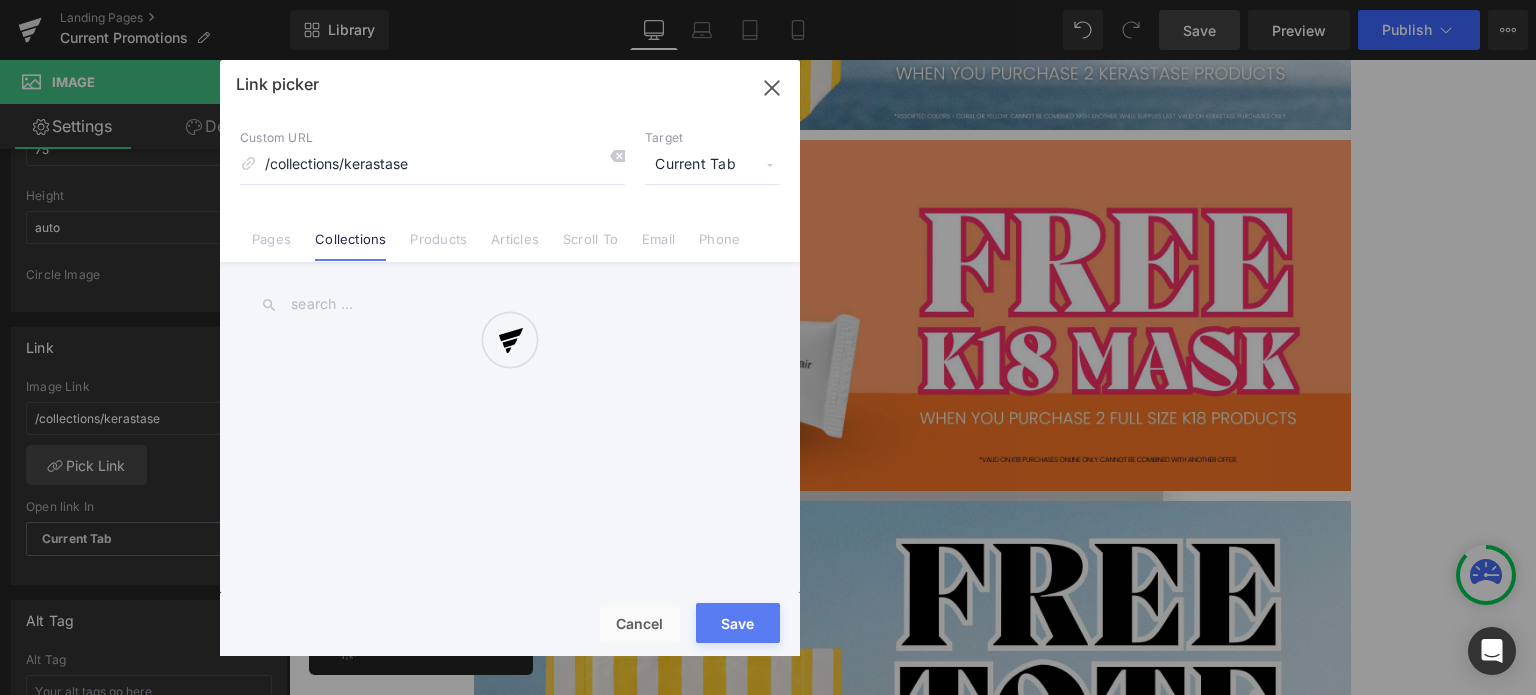 click at bounding box center [510, 358] 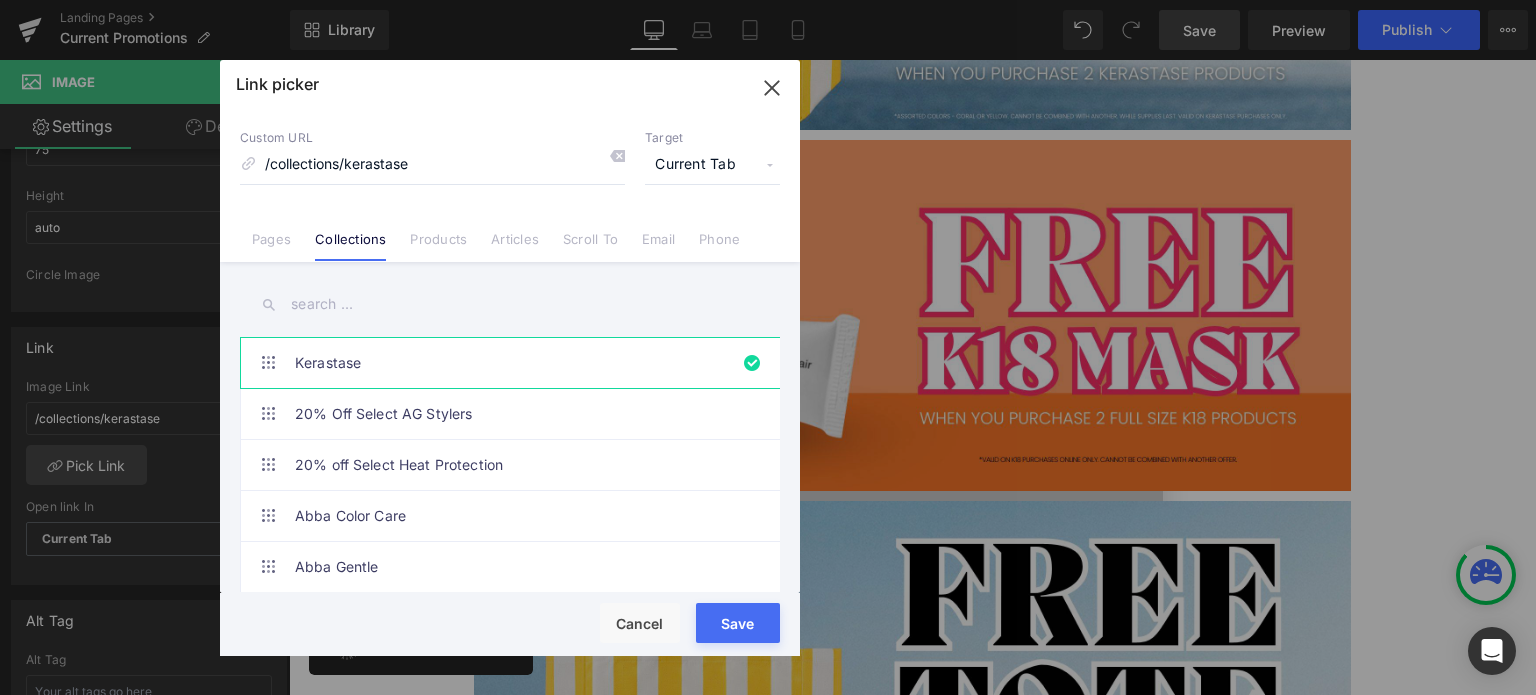 click at bounding box center [510, 304] 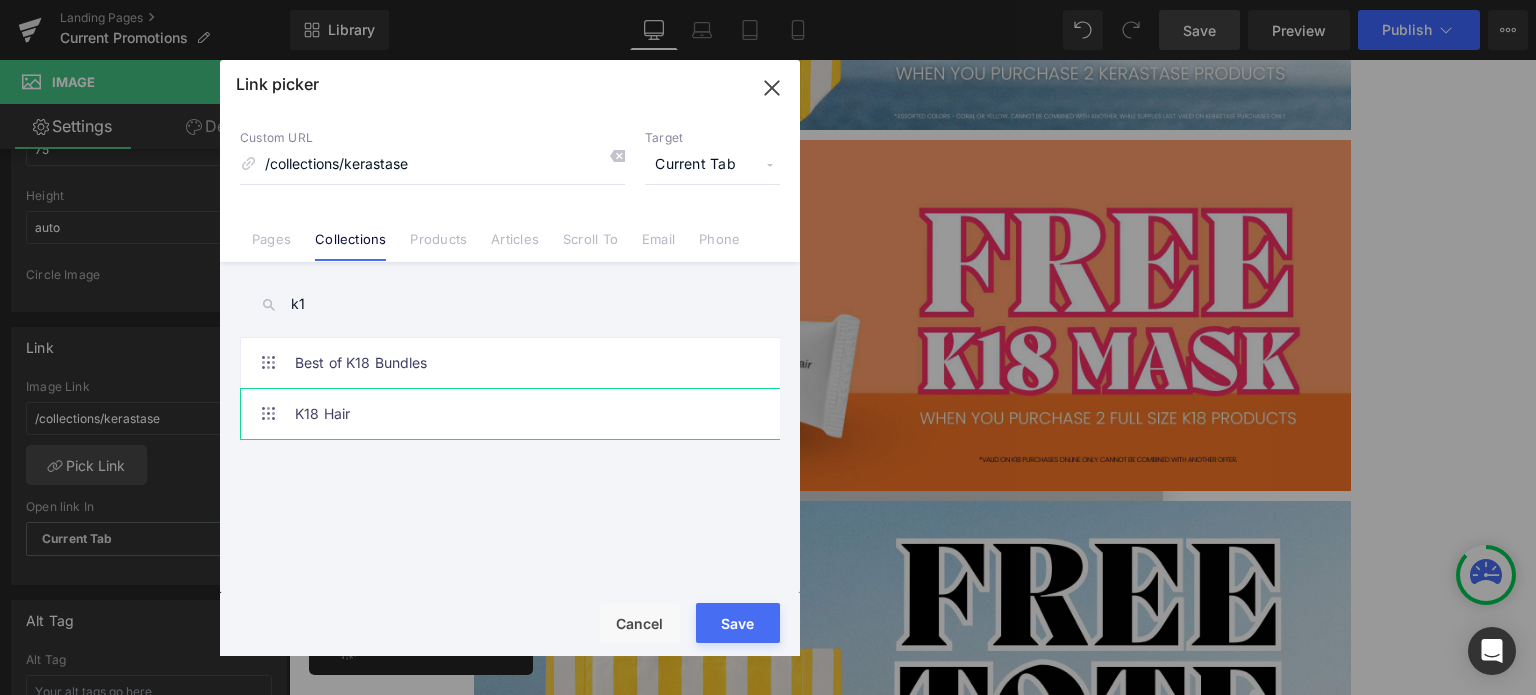 type on "k1" 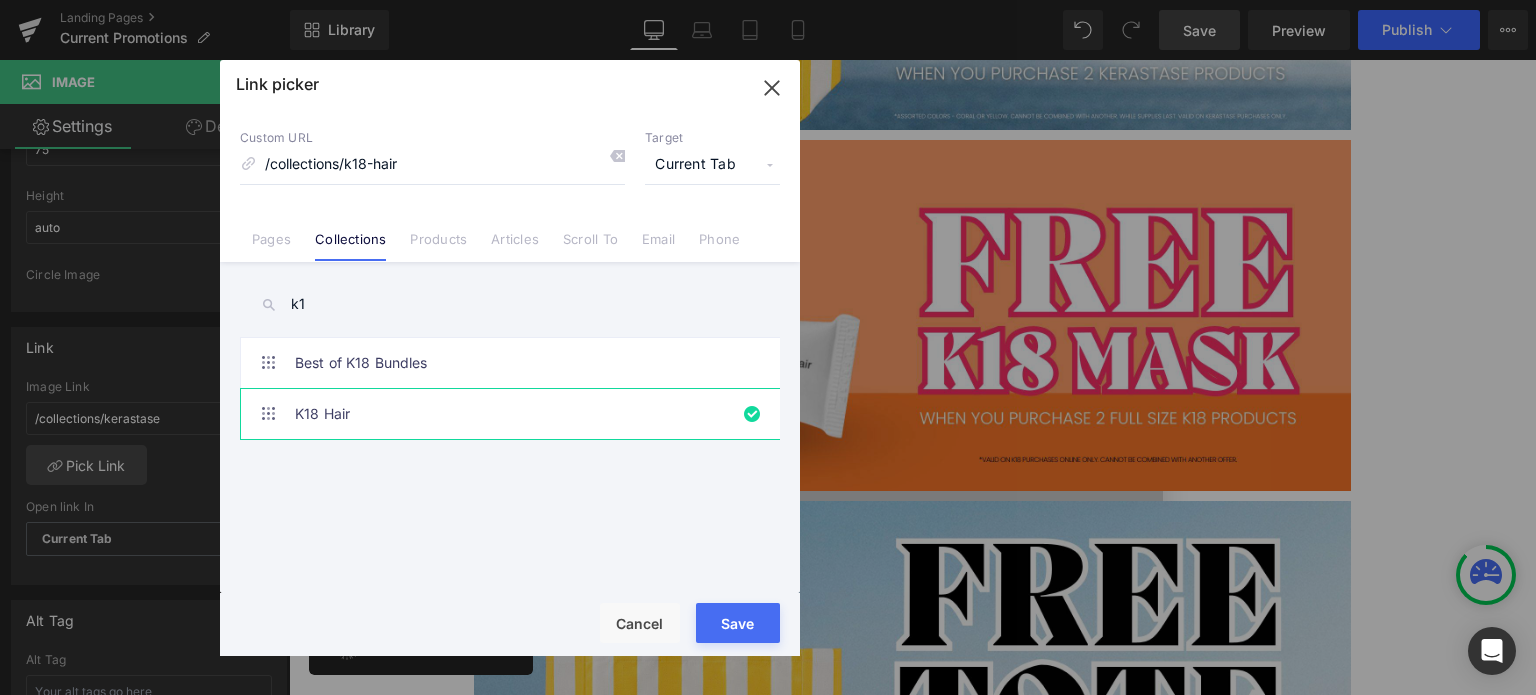 click on "Rendering Content" at bounding box center [768, 616] 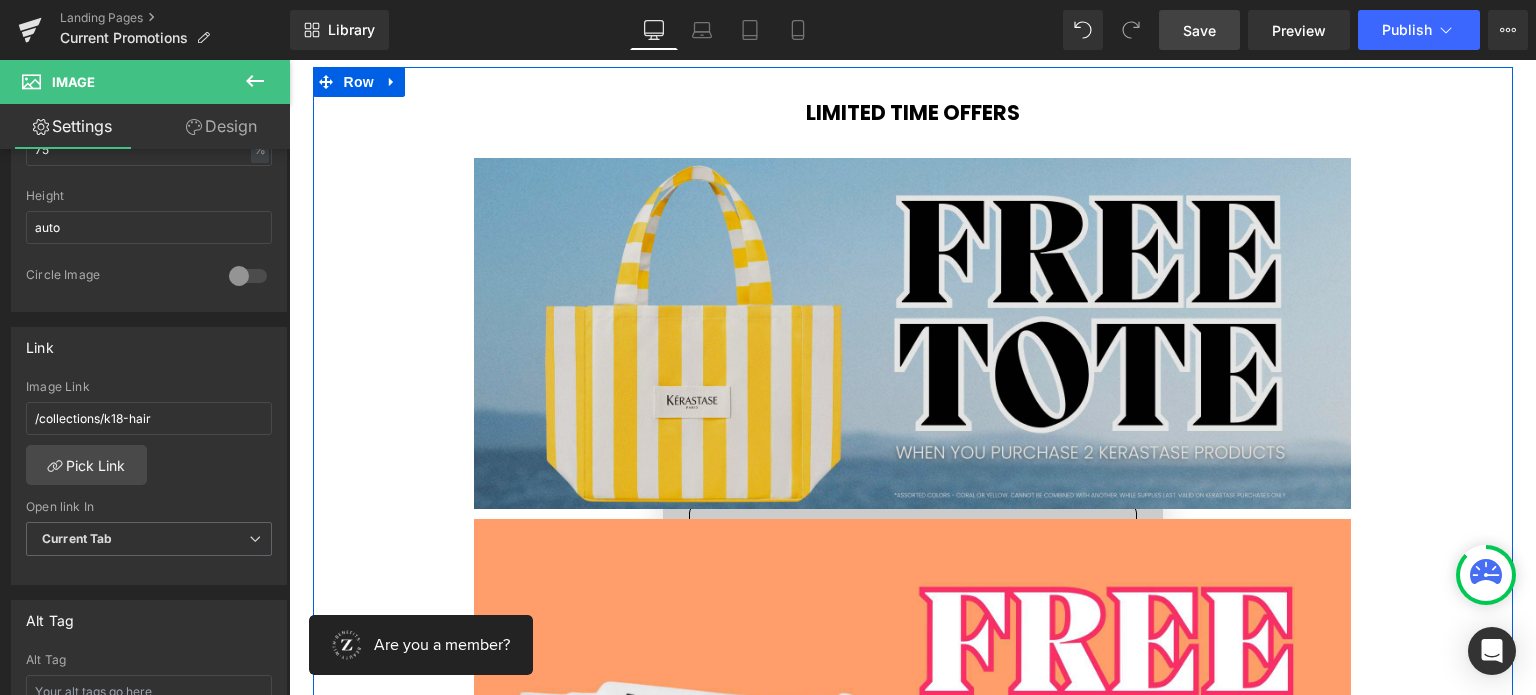 scroll, scrollTop: 276, scrollLeft: 0, axis: vertical 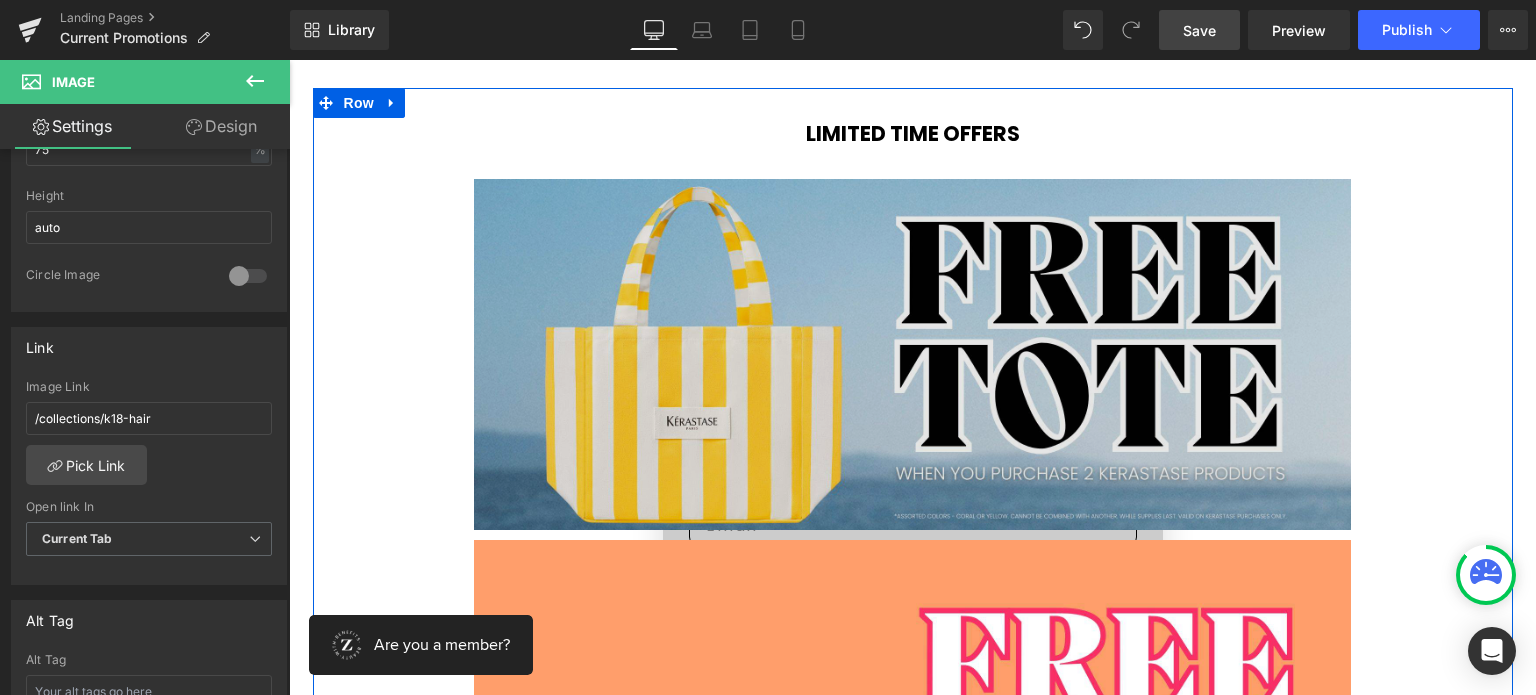 click at bounding box center [913, 354] 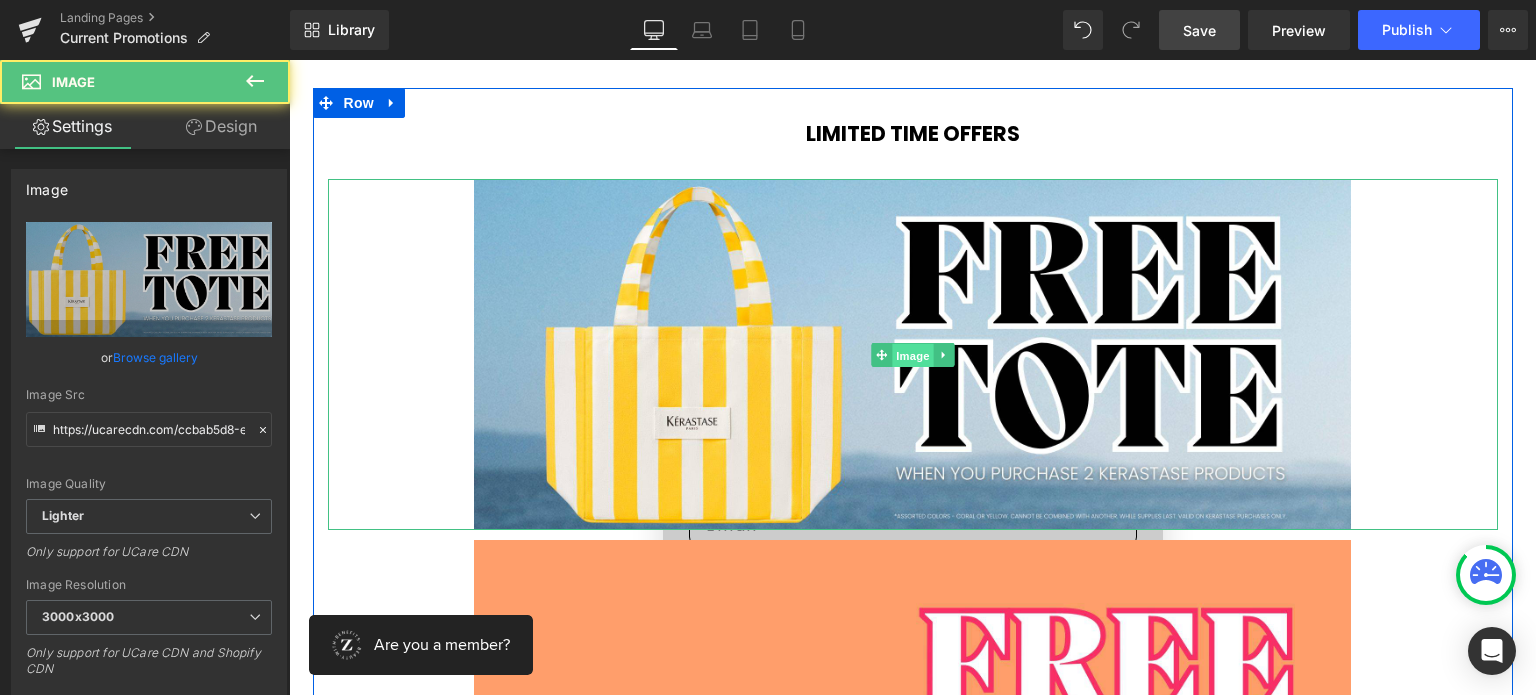 click on "Image" at bounding box center (902, 355) 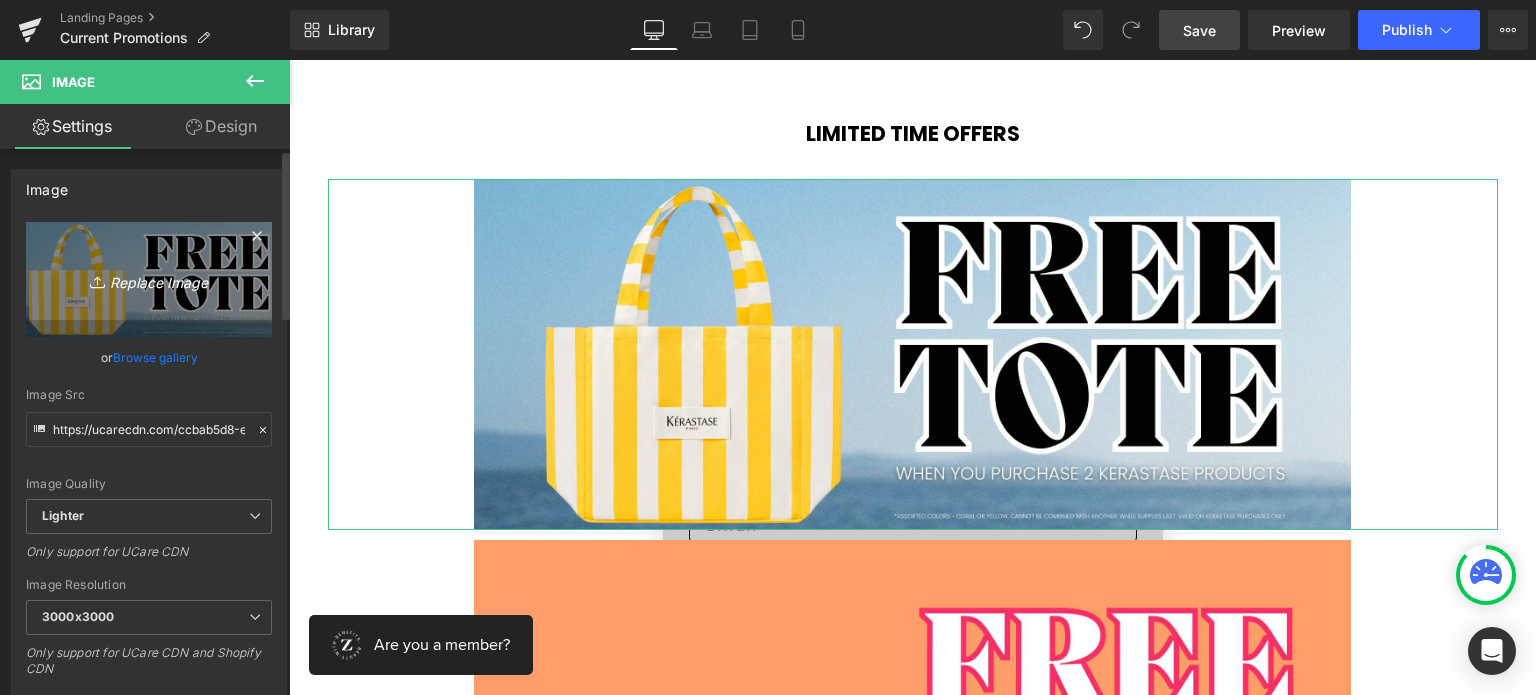 click on "Replace Image" at bounding box center [149, 279] 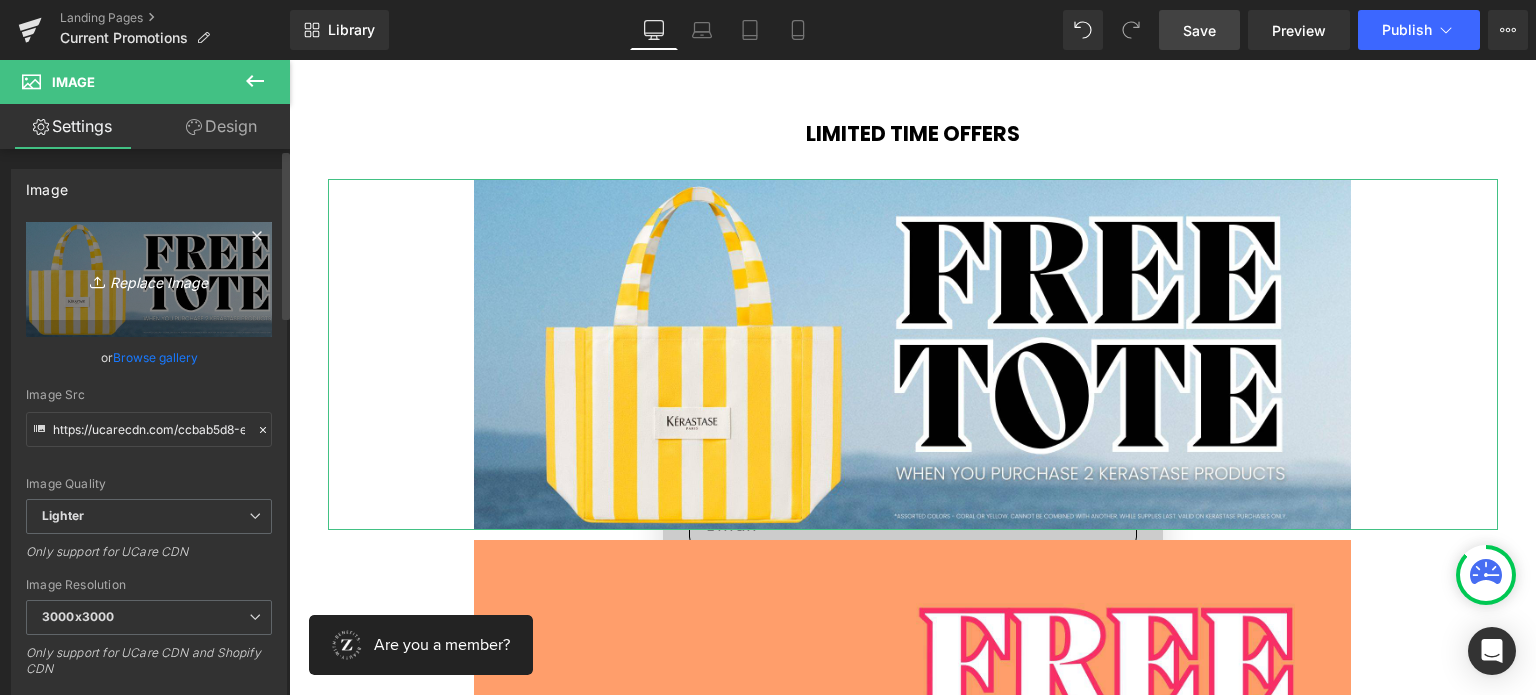 type on "C:\fakepath\Zen - Heat Protection Promo (6).jpg" 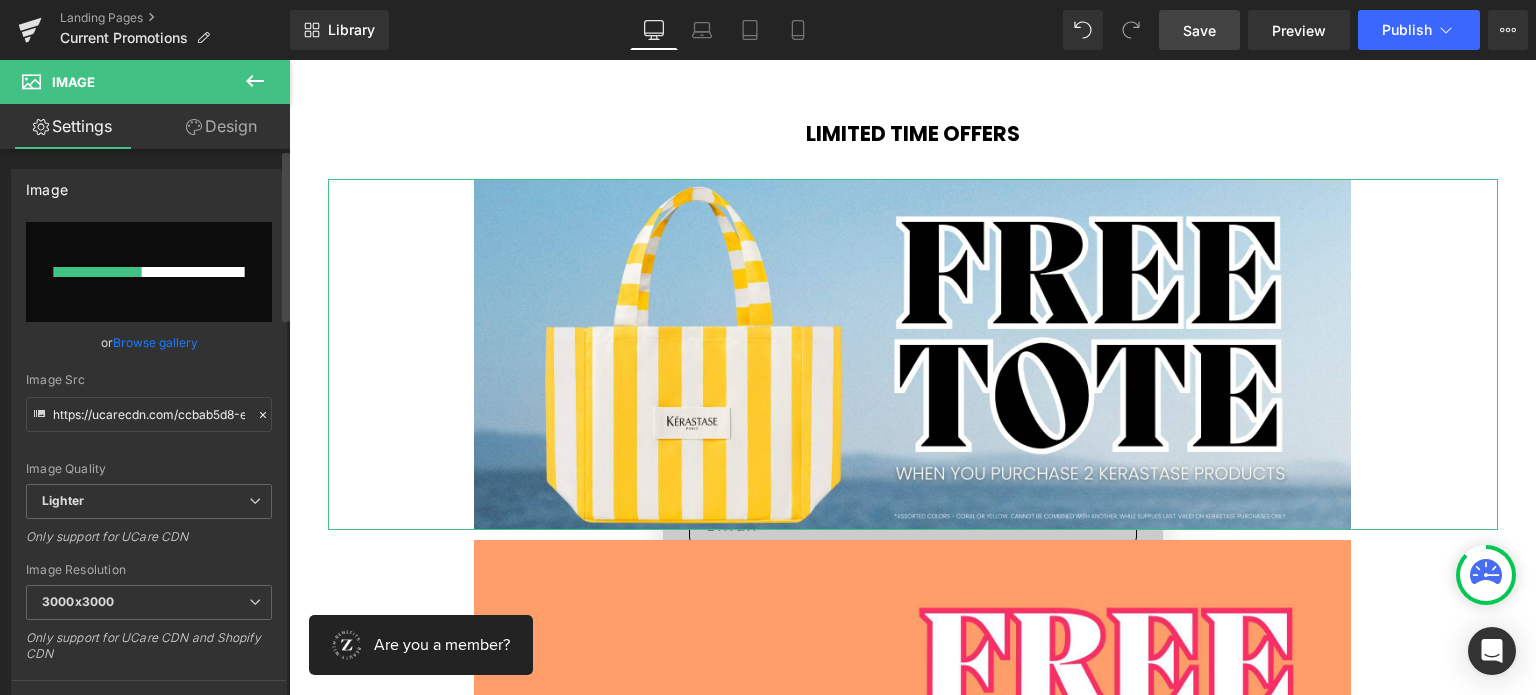 type 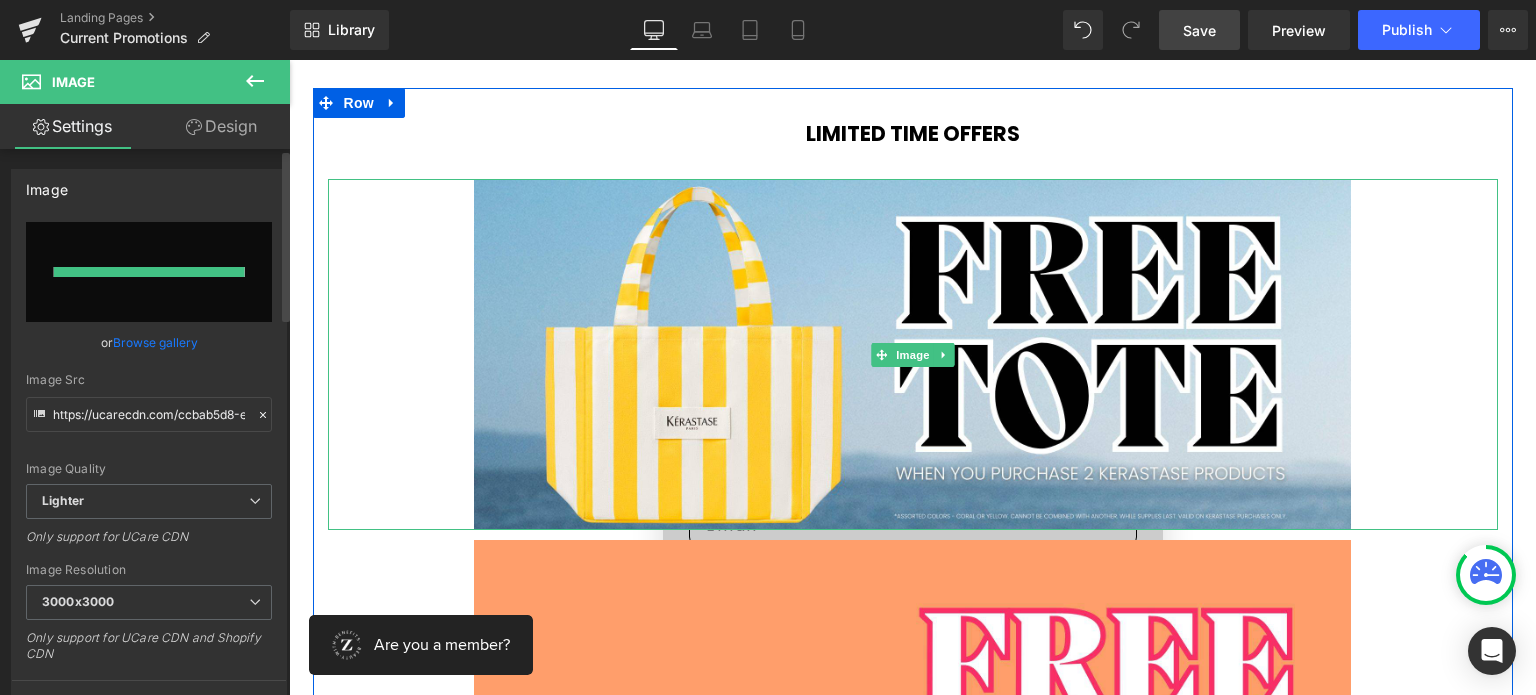 type on "https://ucarecdn.com/f5b46e3e-a40b-4f42-bd4f-b1cd03d11ba2/-/format/auto/-/preview/3000x3000/-/quality/lighter/Zen%20-%20Heat%20Protection%20Promo%20_6_.jpg" 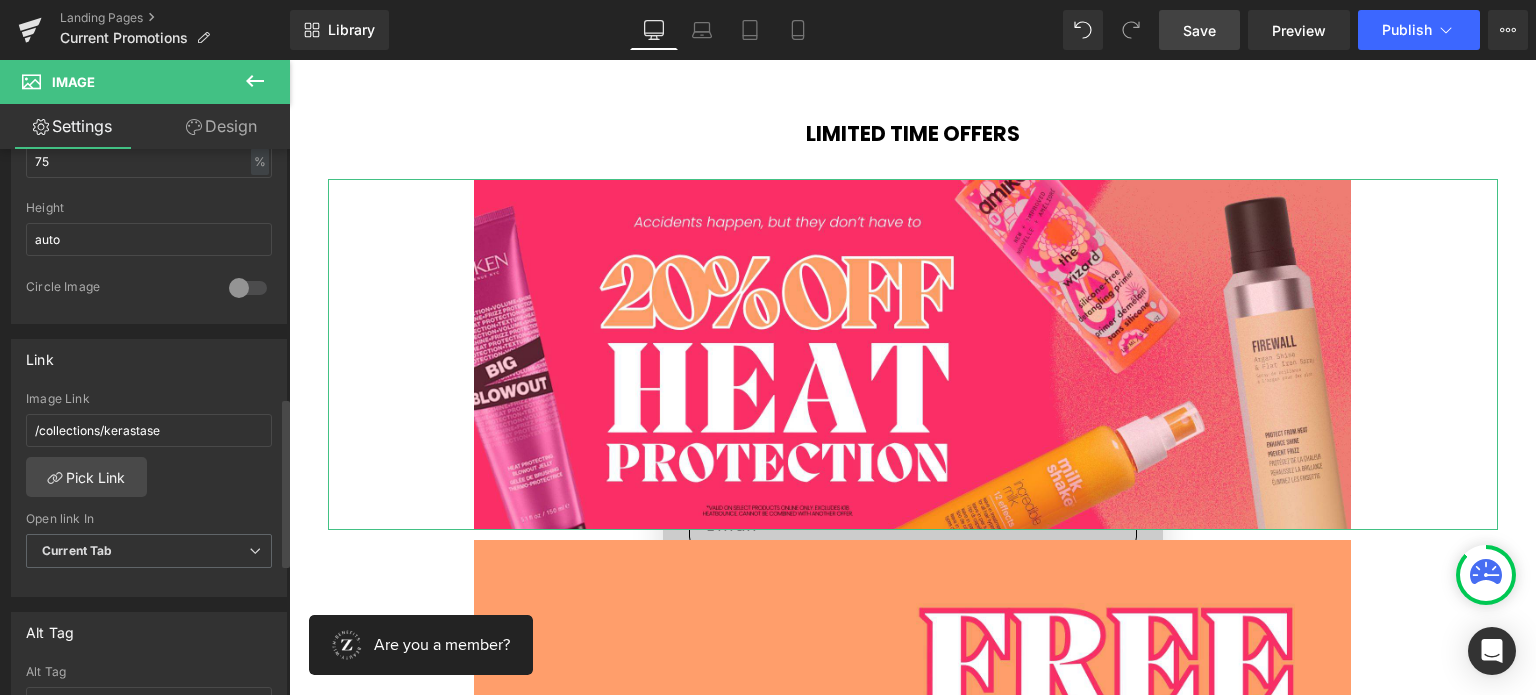 scroll, scrollTop: 800, scrollLeft: 0, axis: vertical 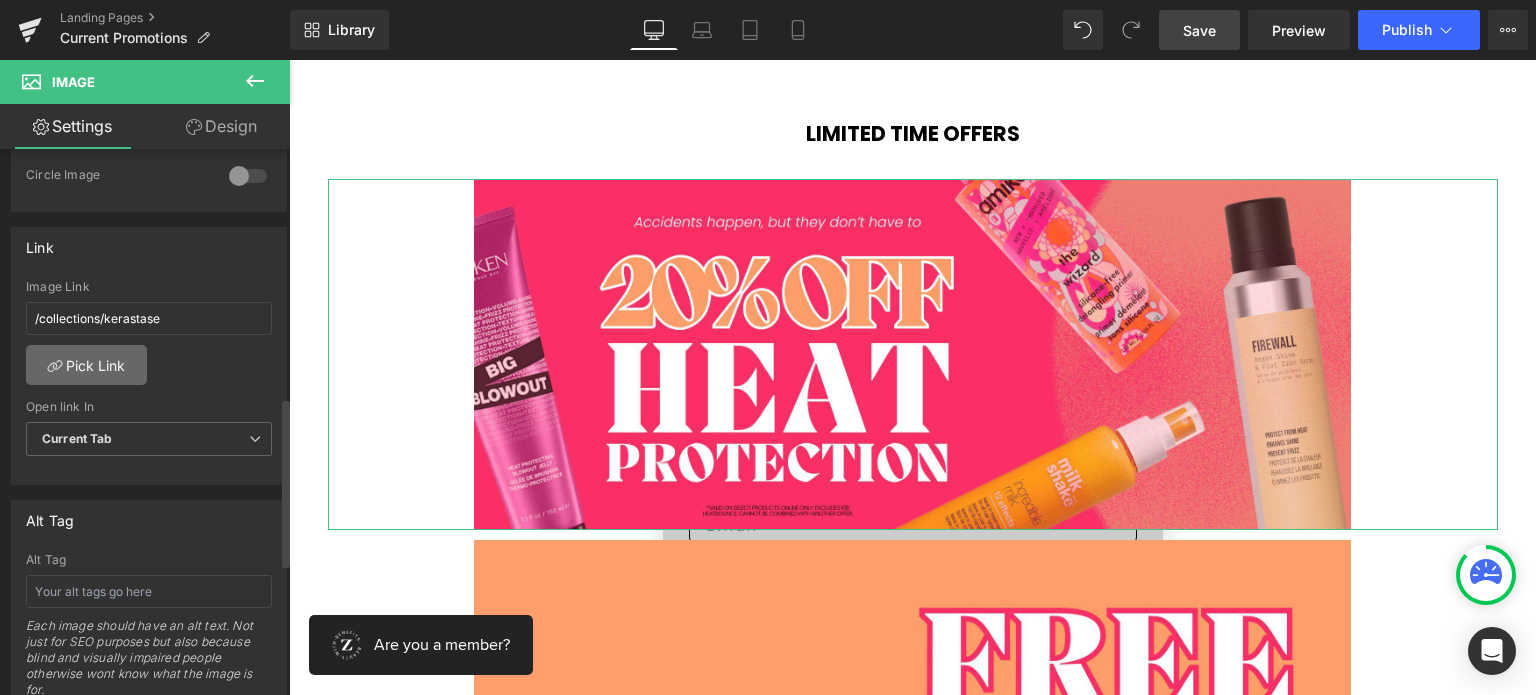 click on "Pick Link" at bounding box center [86, 365] 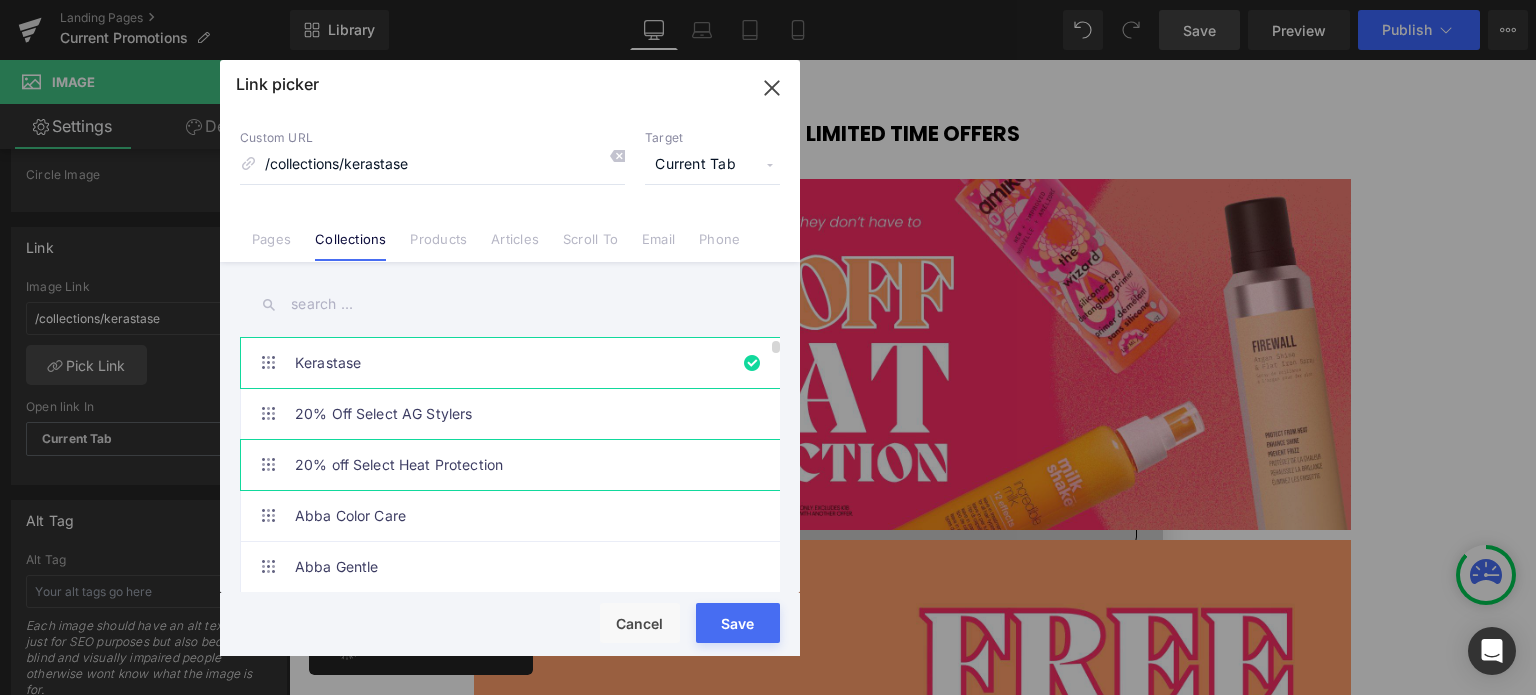click on "20% off Select Heat Protection" at bounding box center [515, 465] 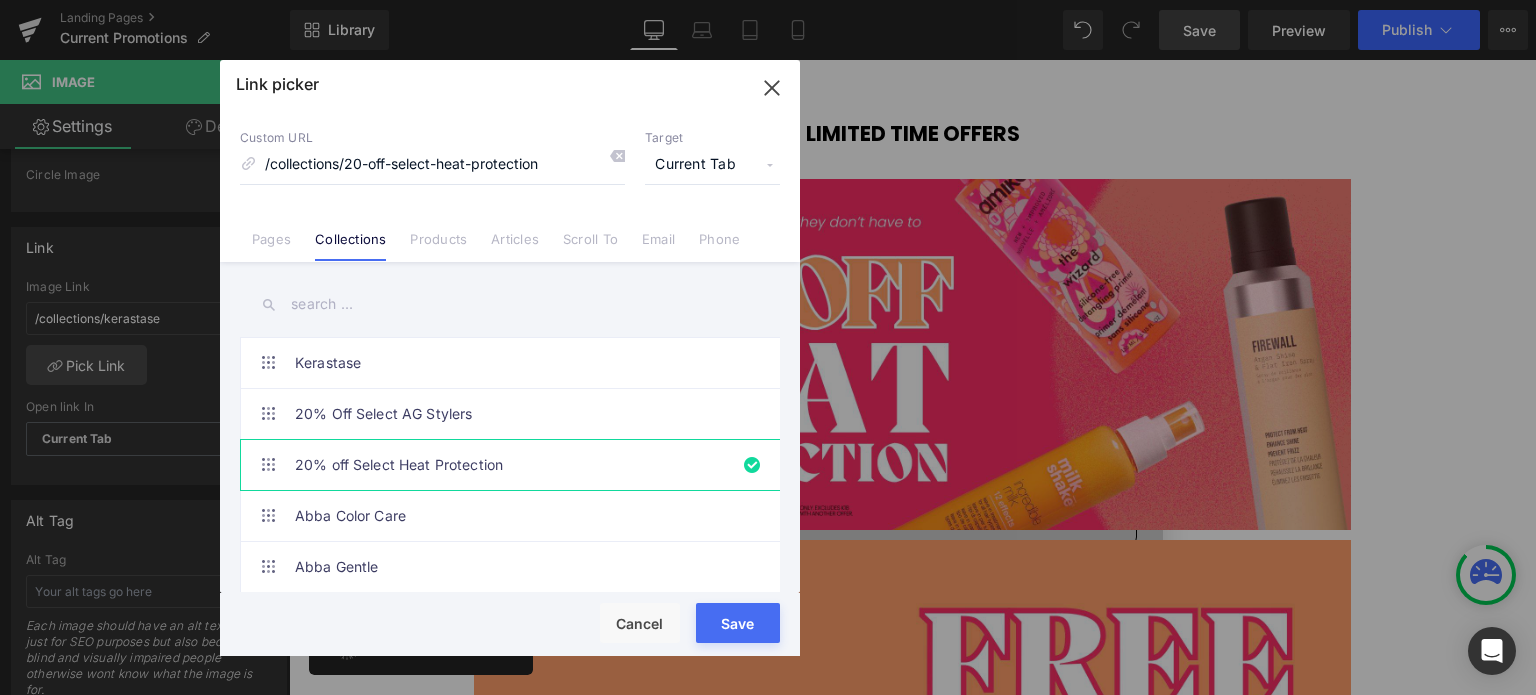 click on "Save" at bounding box center [738, 623] 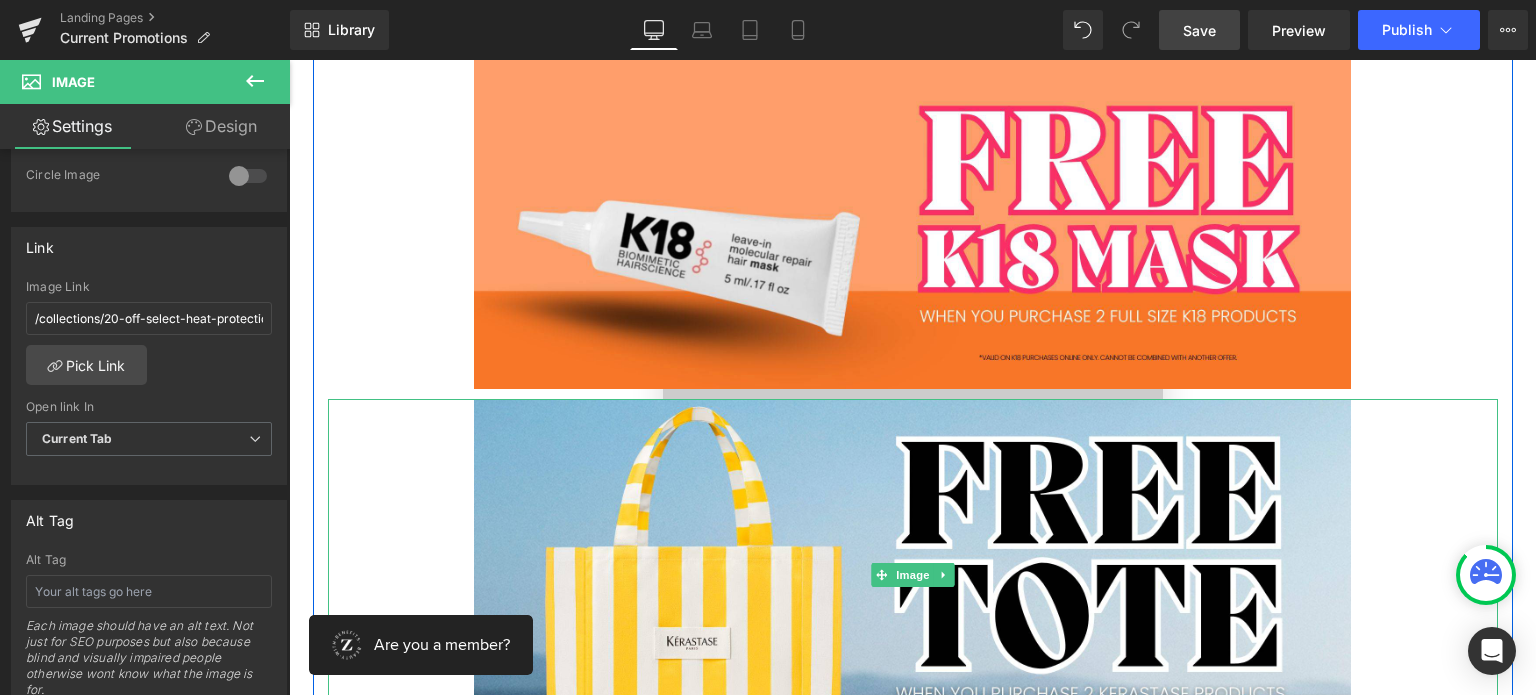 scroll, scrollTop: 600, scrollLeft: 0, axis: vertical 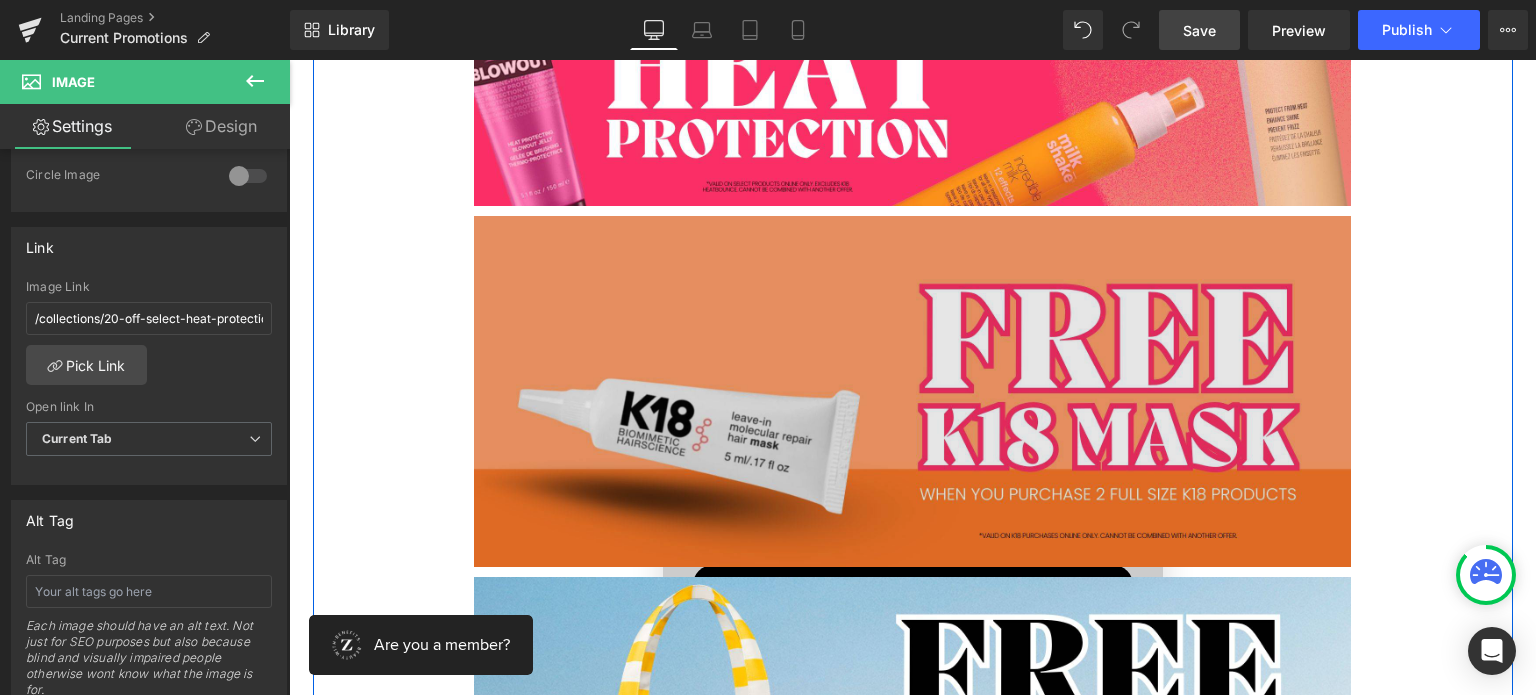 click at bounding box center (913, 391) 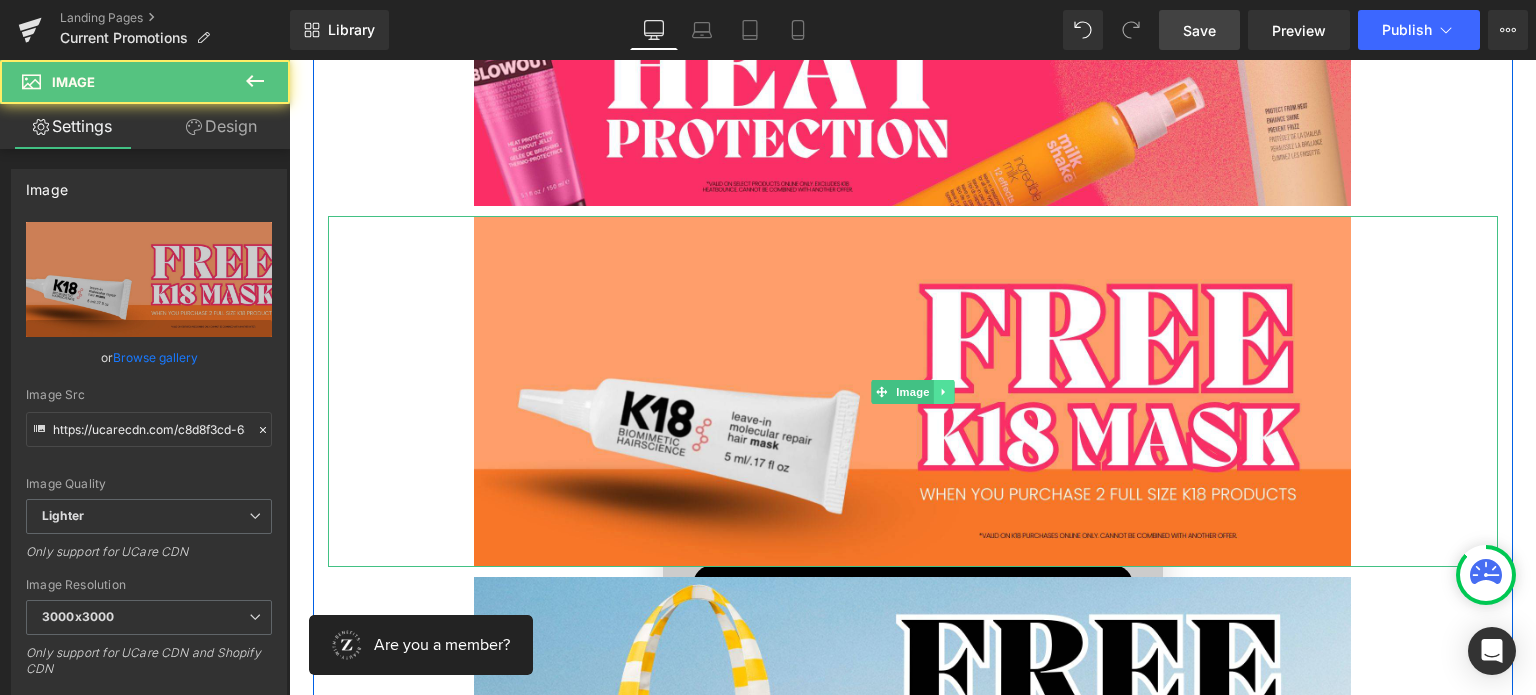 click 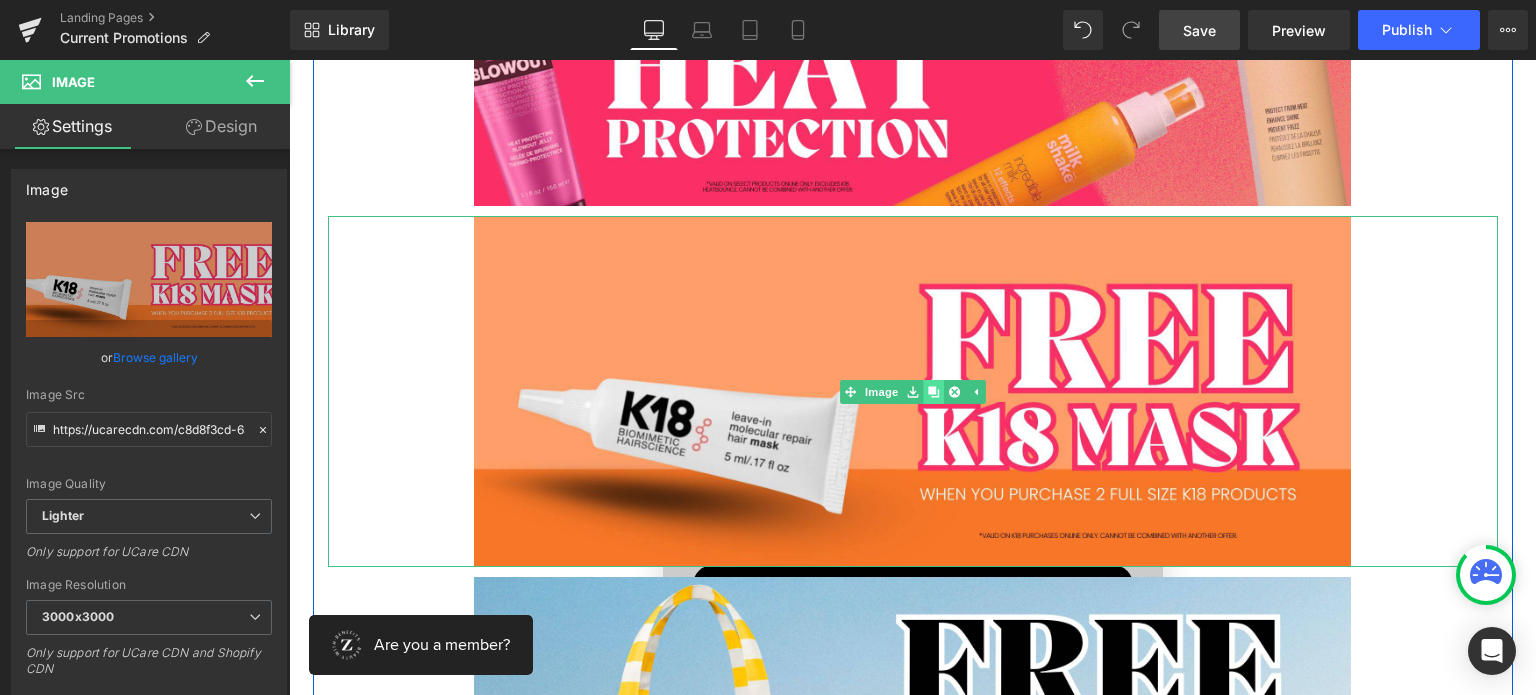 click 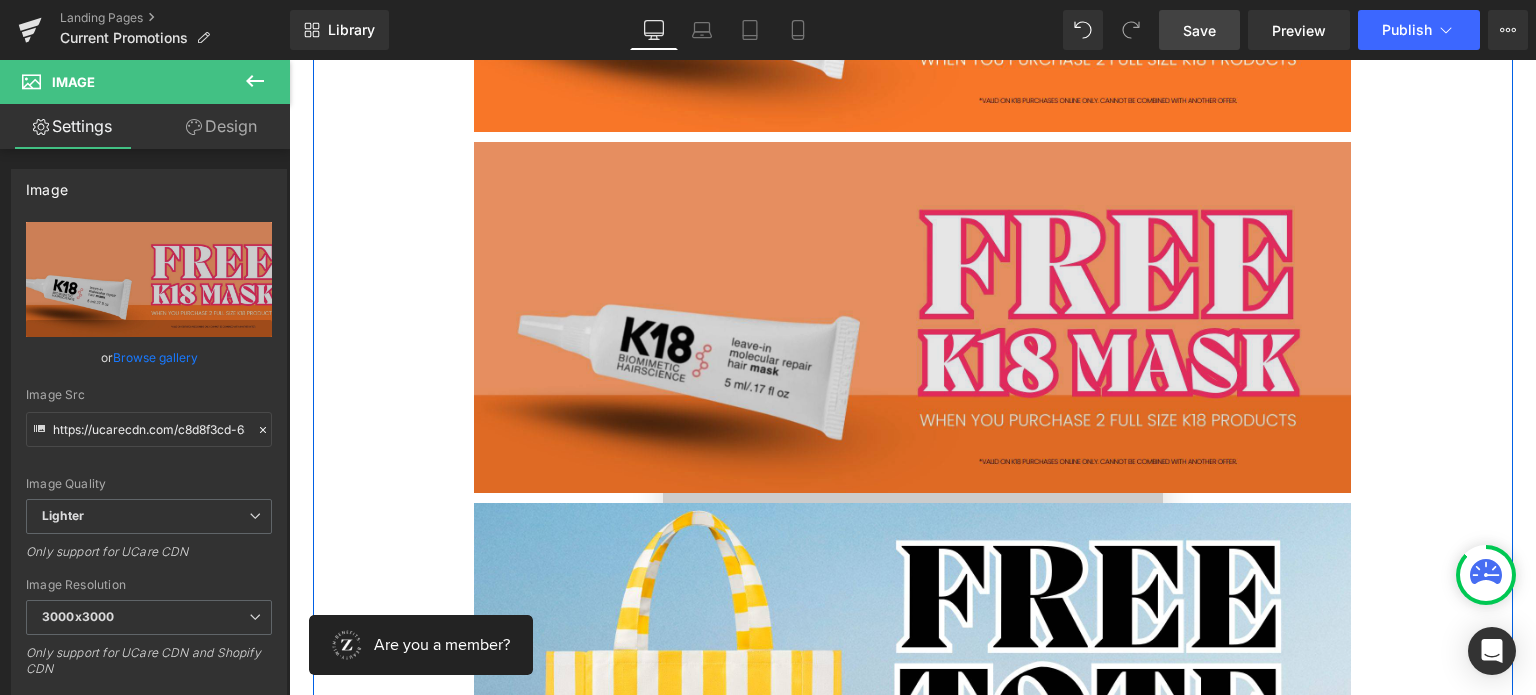 scroll, scrollTop: 1036, scrollLeft: 0, axis: vertical 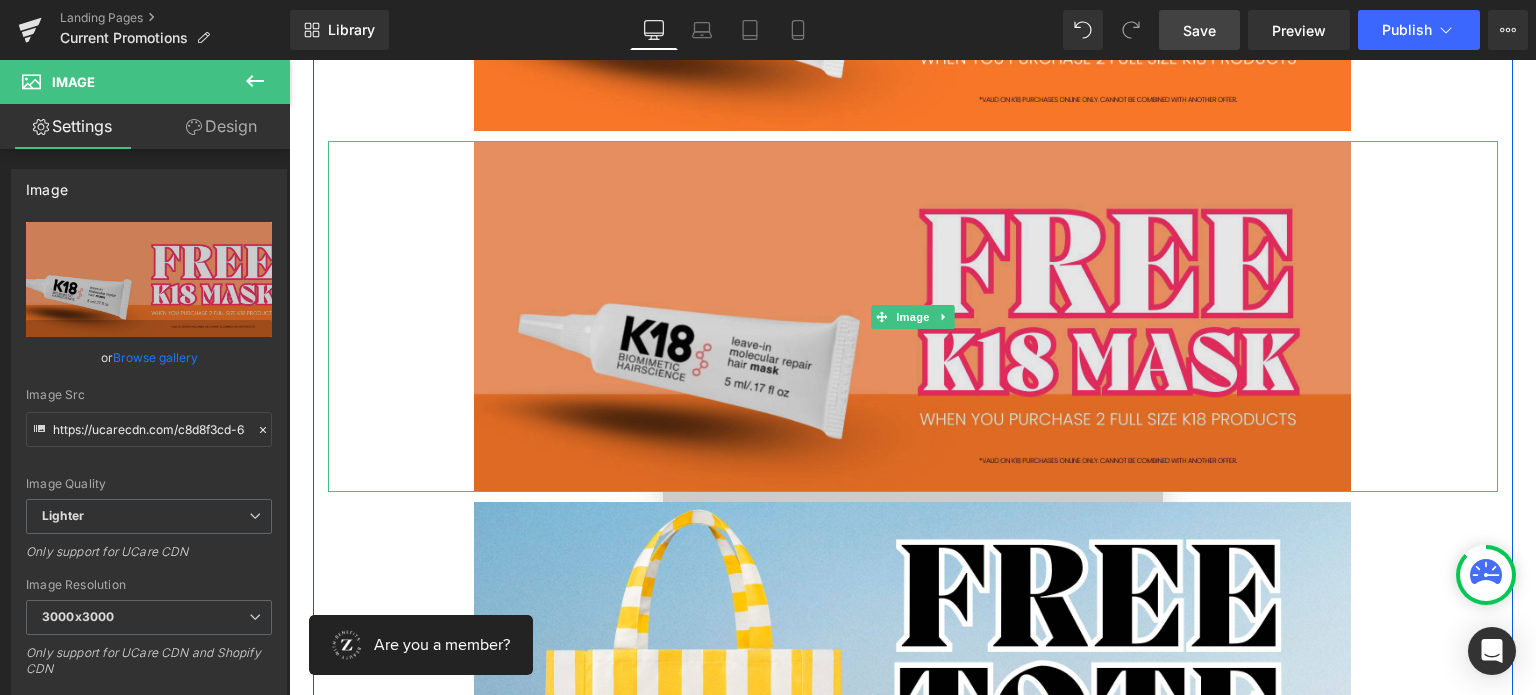 click at bounding box center (913, 316) 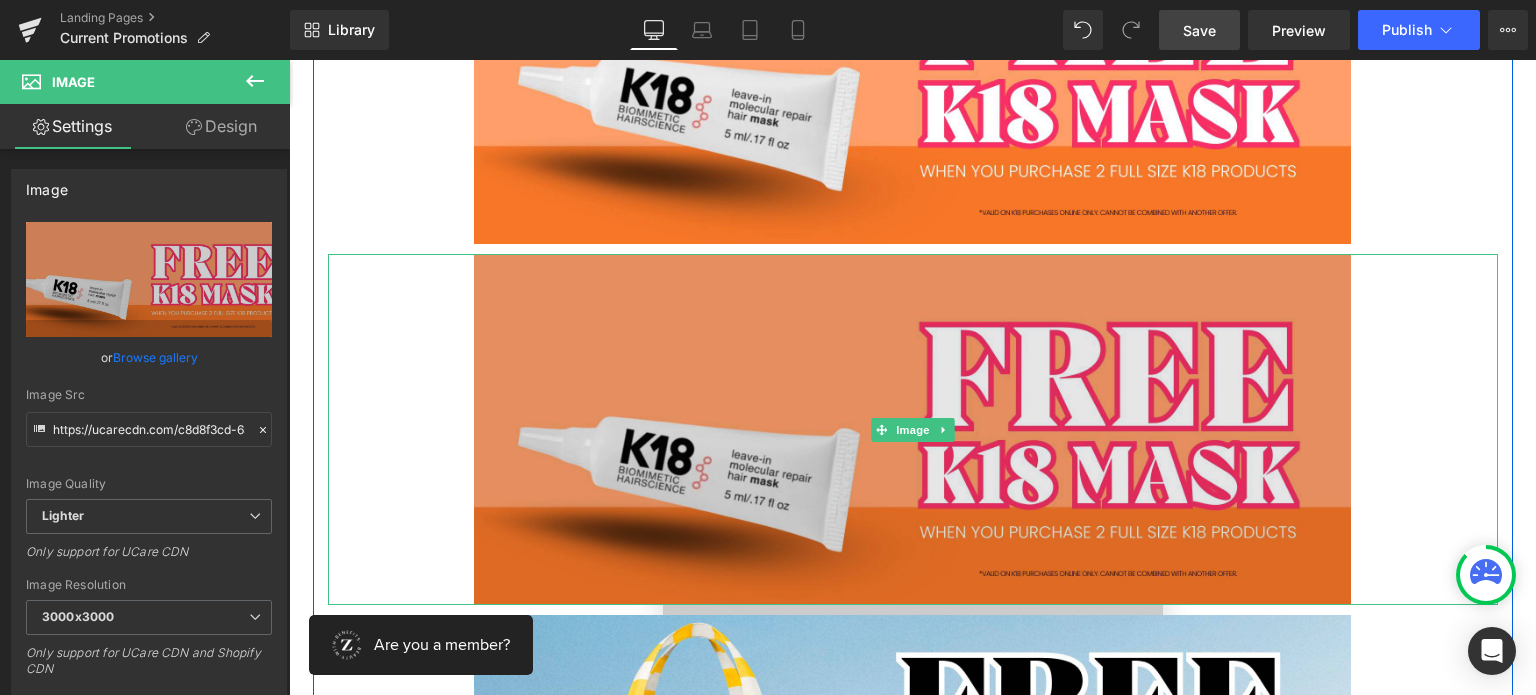 scroll, scrollTop: 936, scrollLeft: 0, axis: vertical 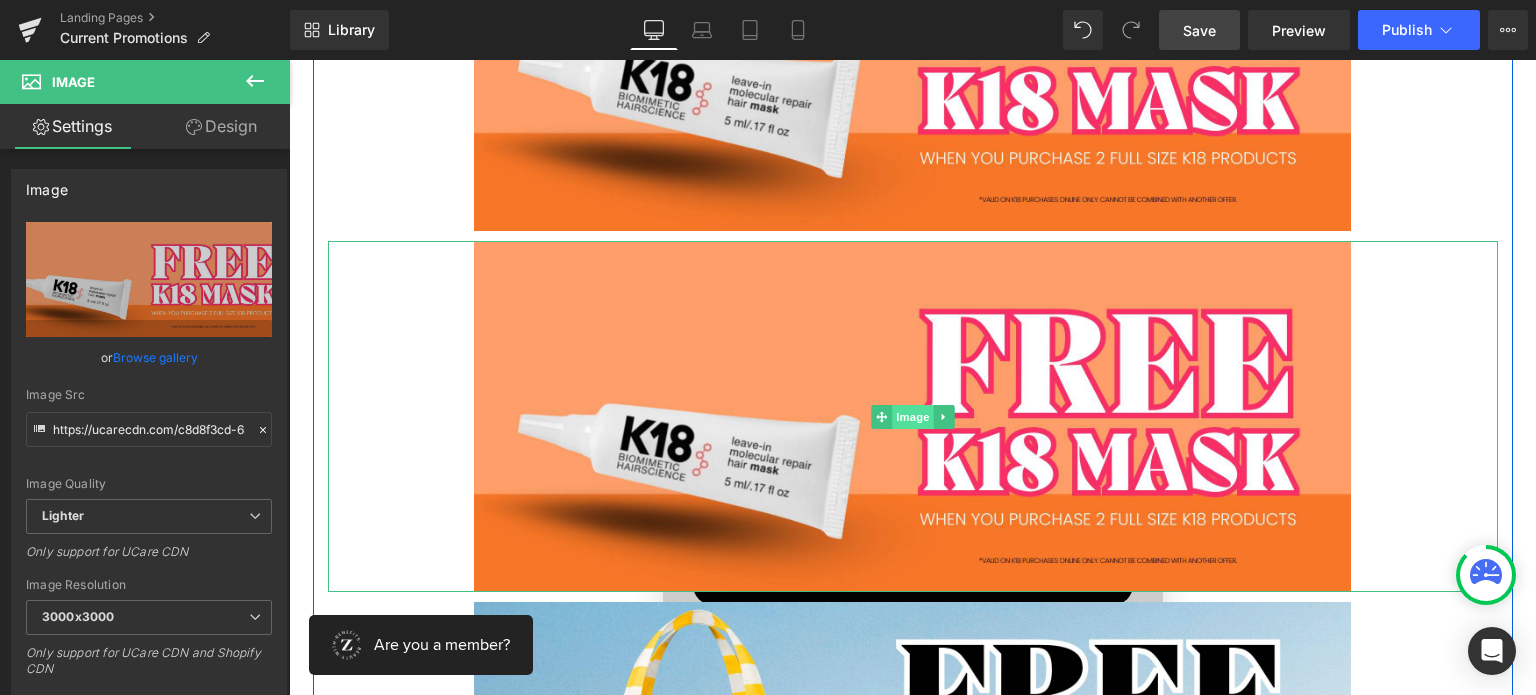 click on "Image" at bounding box center (913, 417) 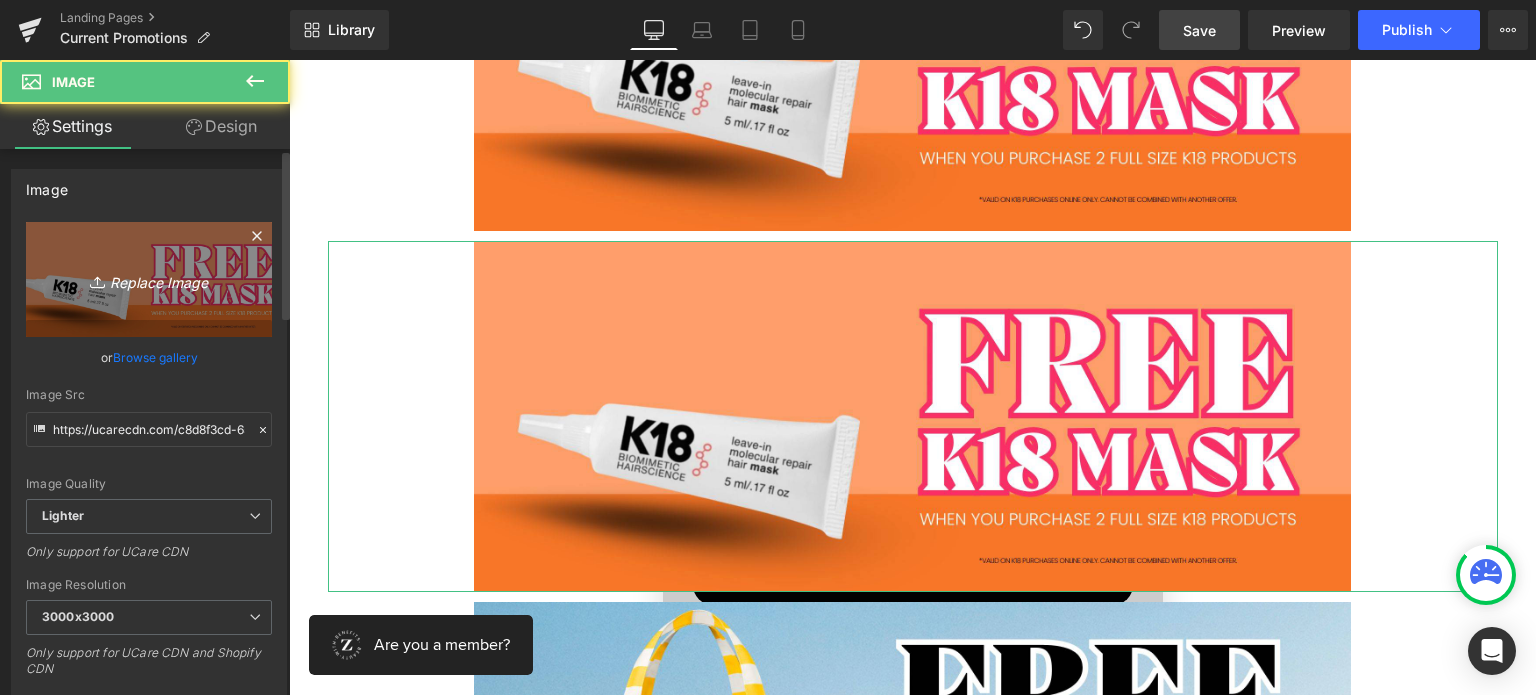 click on "Replace Image" at bounding box center (149, 279) 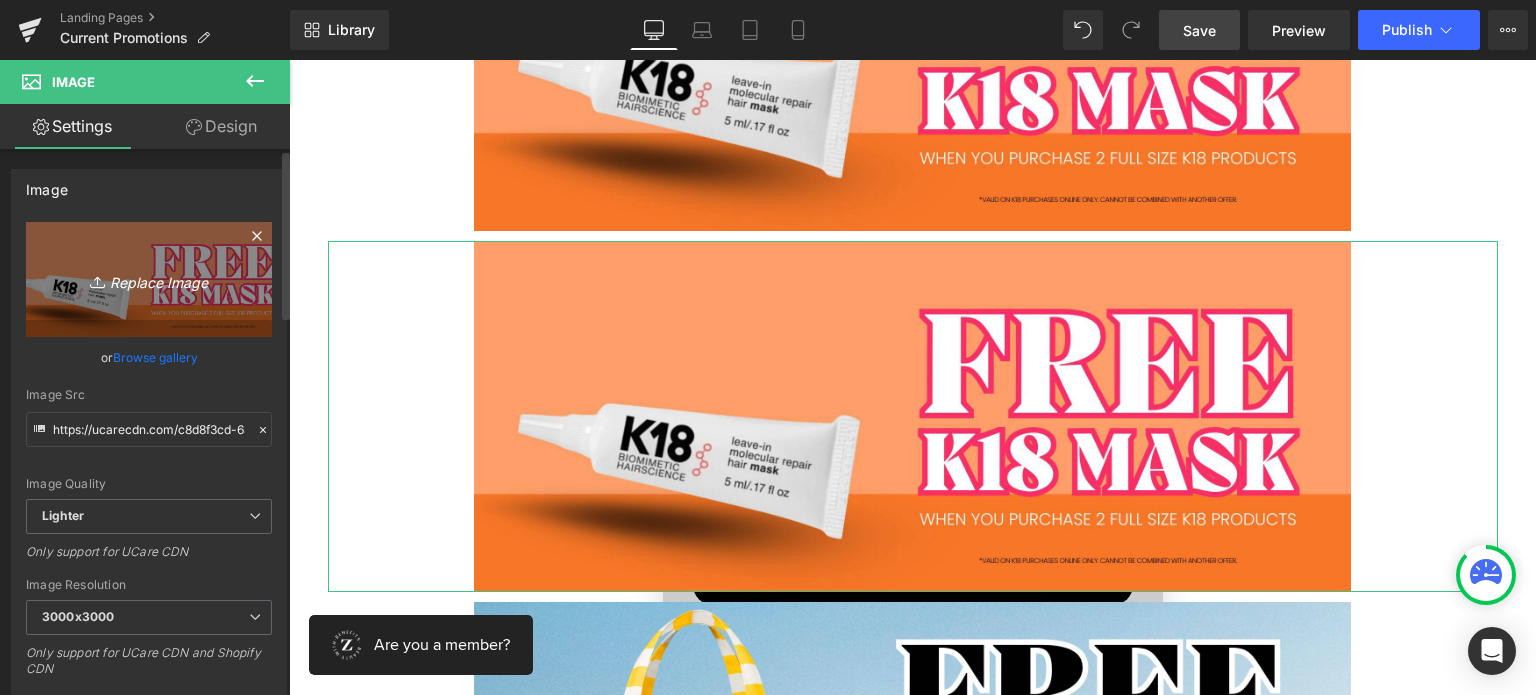 type on "C:\fakepath\Zen - AG Conditioning.jpg" 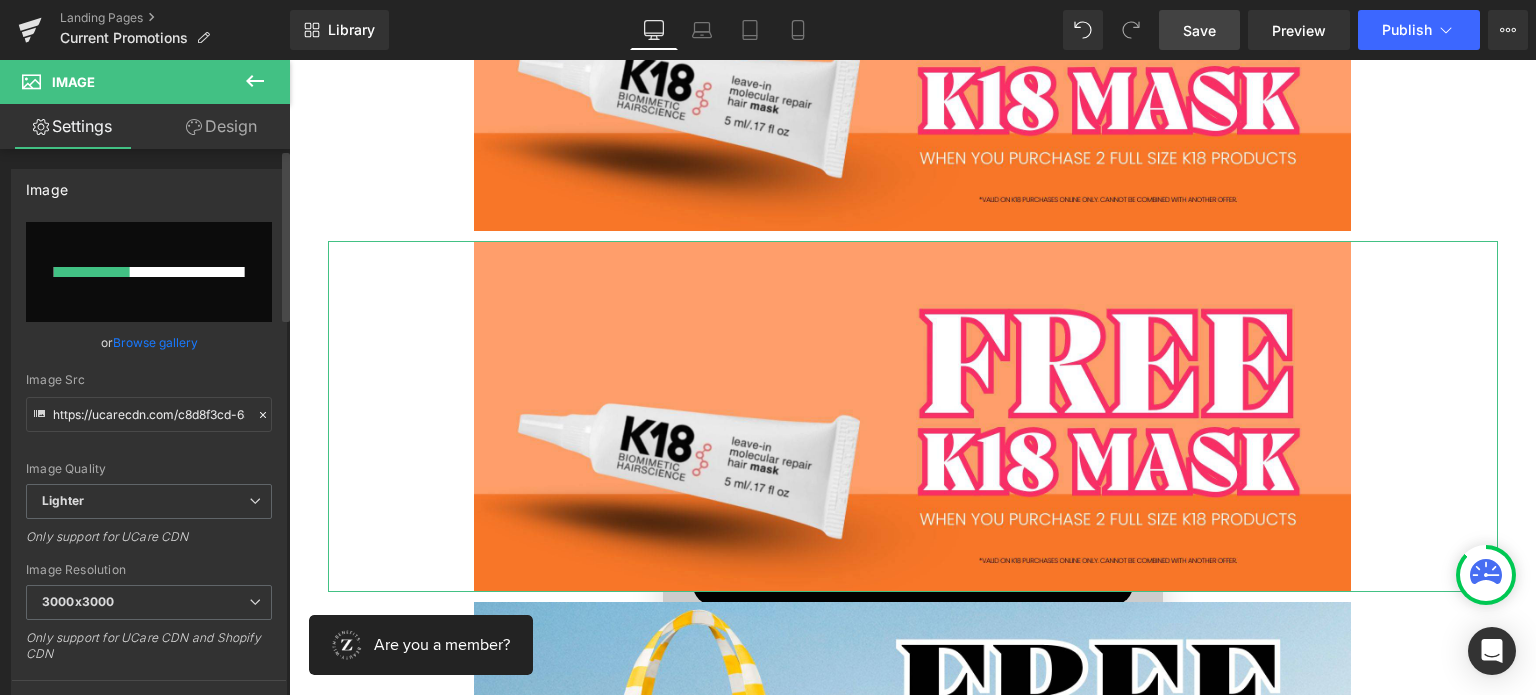 type 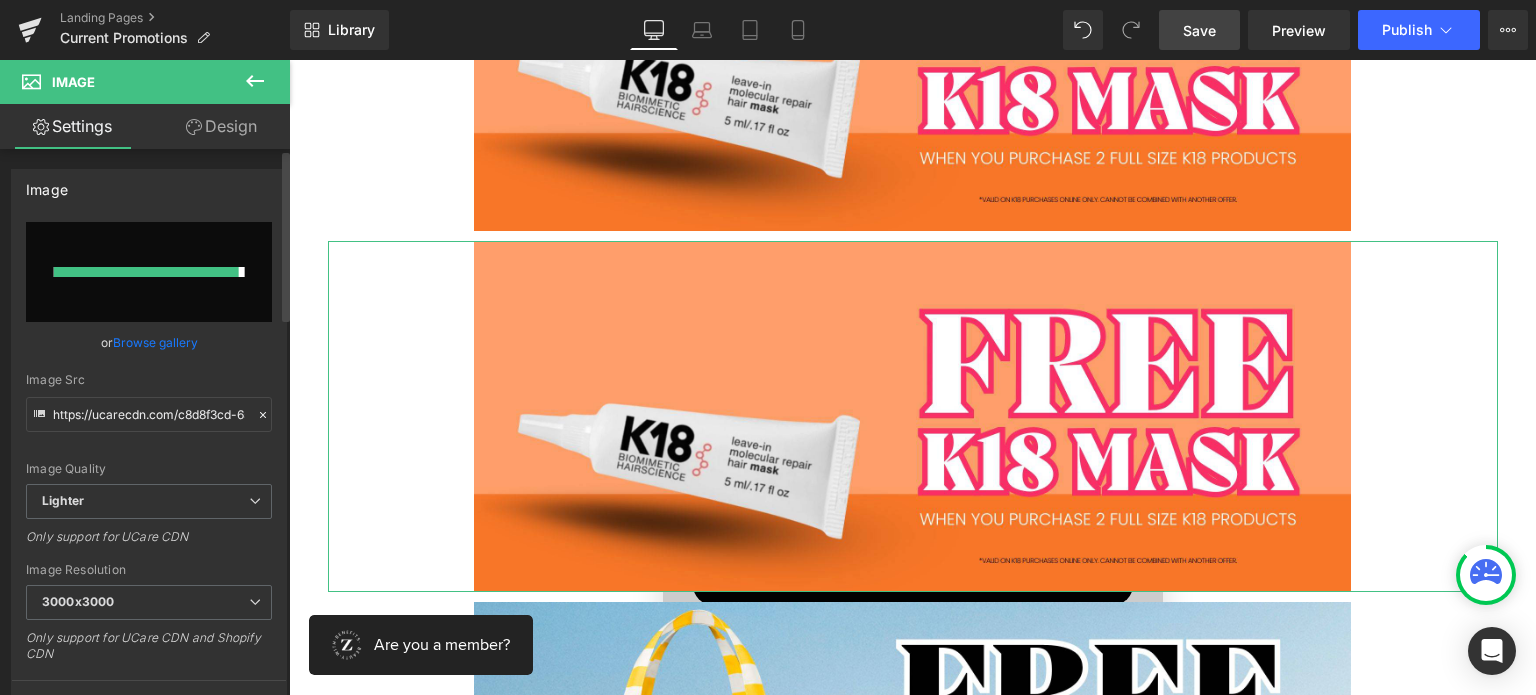 type on "https://ucarecdn.com/a41a1ff1-3bcc-46aa-a71b-3c926eebebf9/-/format/auto/-/preview/3000x3000/-/quality/lighter/Zen%20-%20AG%20Conditioning.jpg" 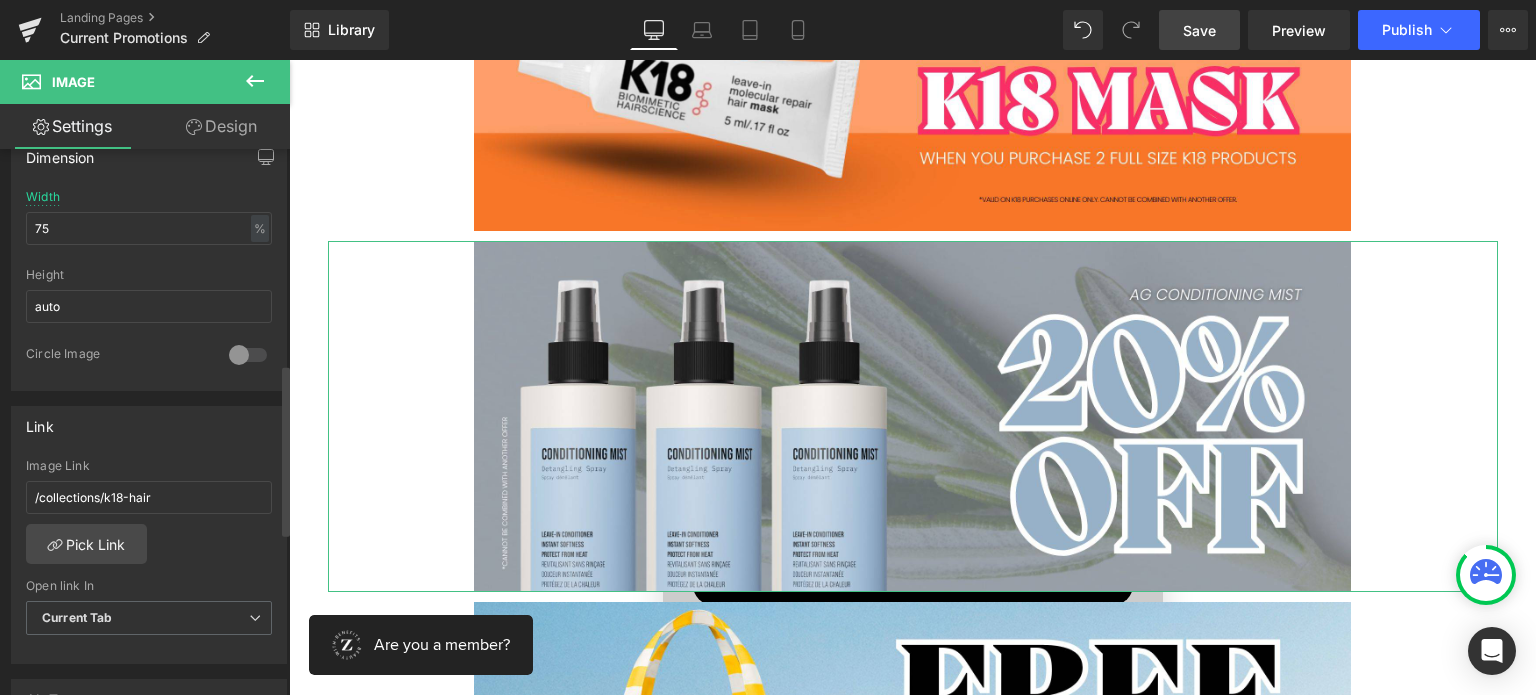 scroll, scrollTop: 700, scrollLeft: 0, axis: vertical 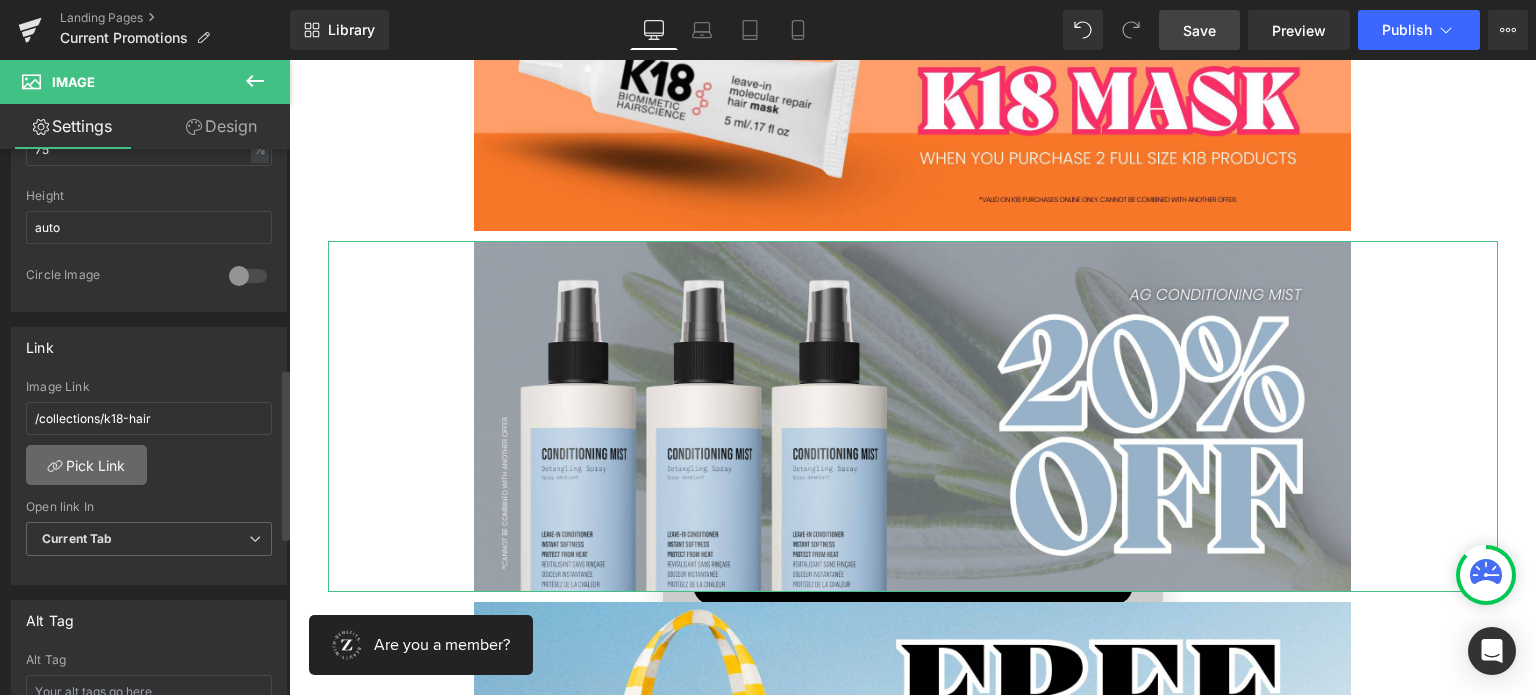 click on "Pick Link" at bounding box center (86, 465) 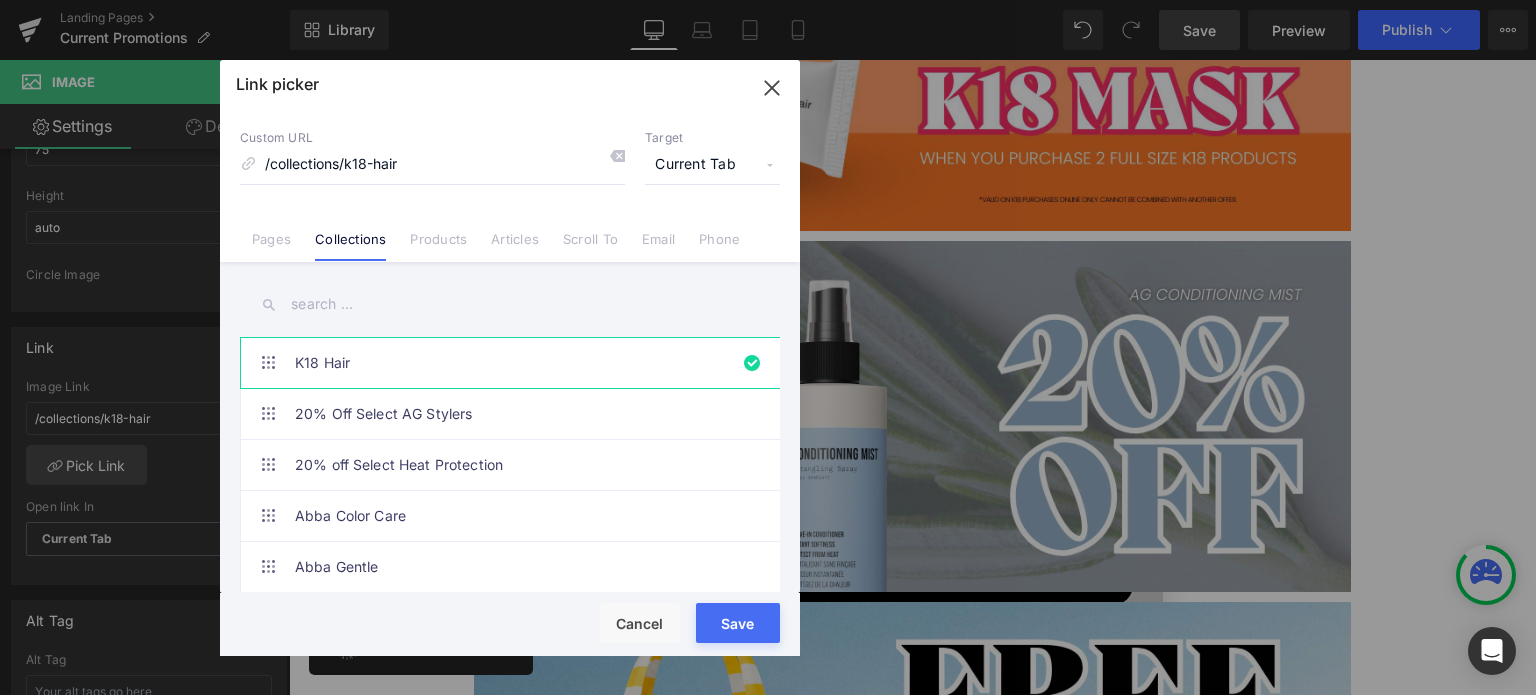 click on "Products" at bounding box center (438, 246) 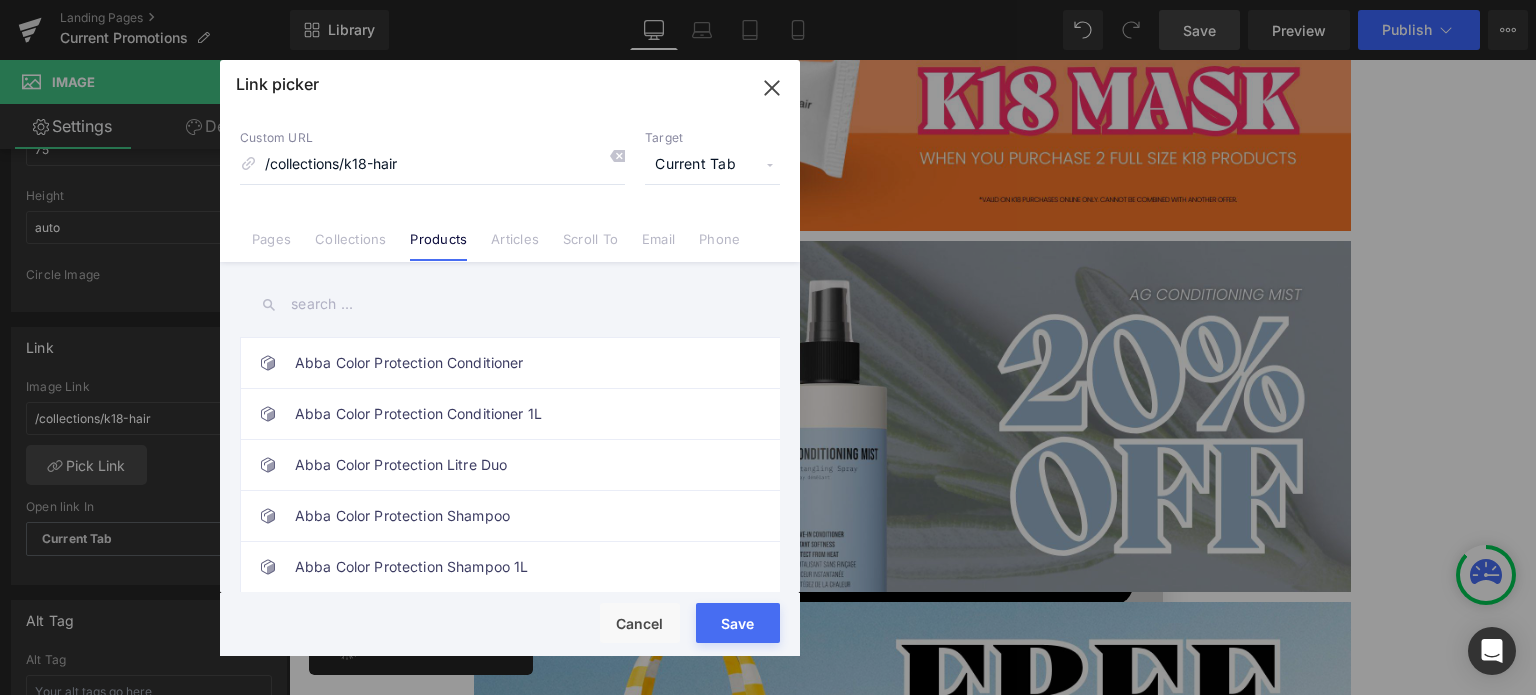 click at bounding box center [510, 304] 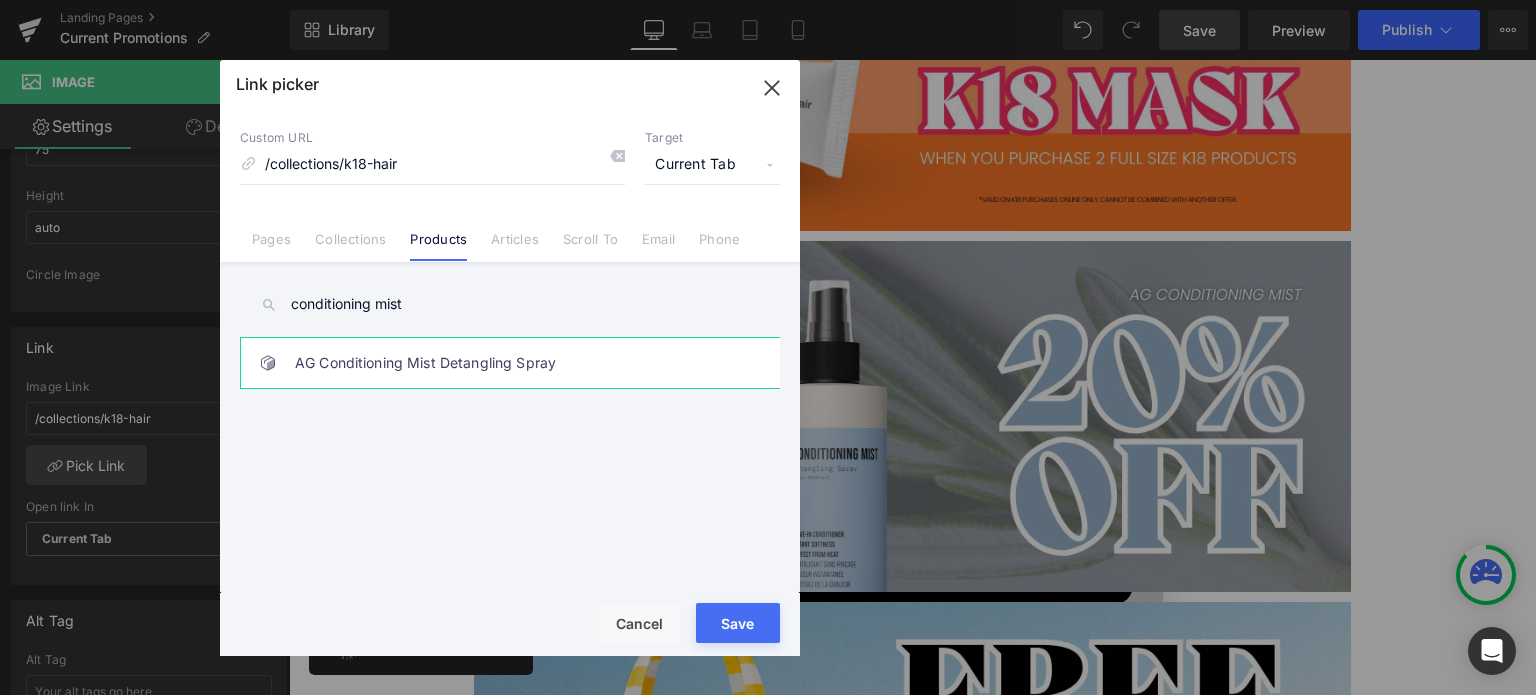 type on "conditioning mist" 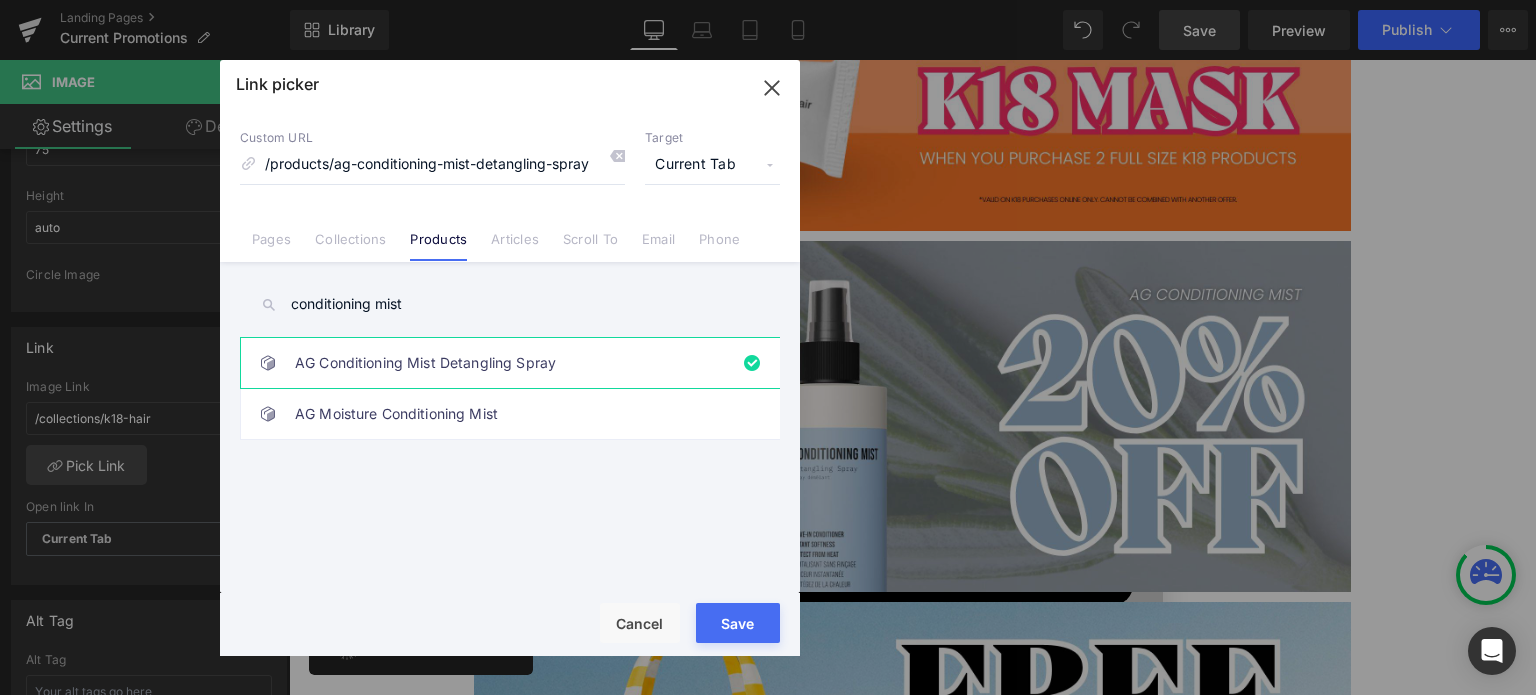 click on "Rendering Content" at bounding box center [768, 616] 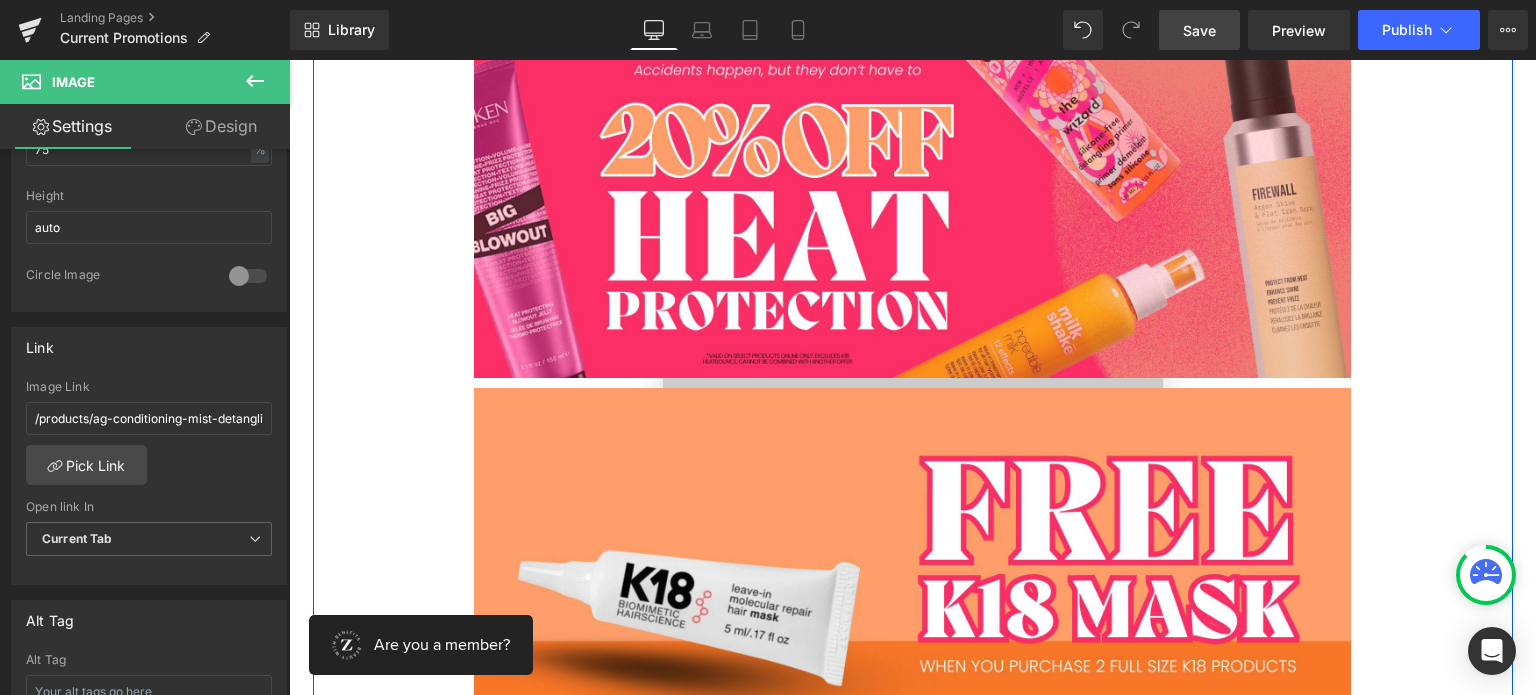 scroll, scrollTop: 0, scrollLeft: 0, axis: both 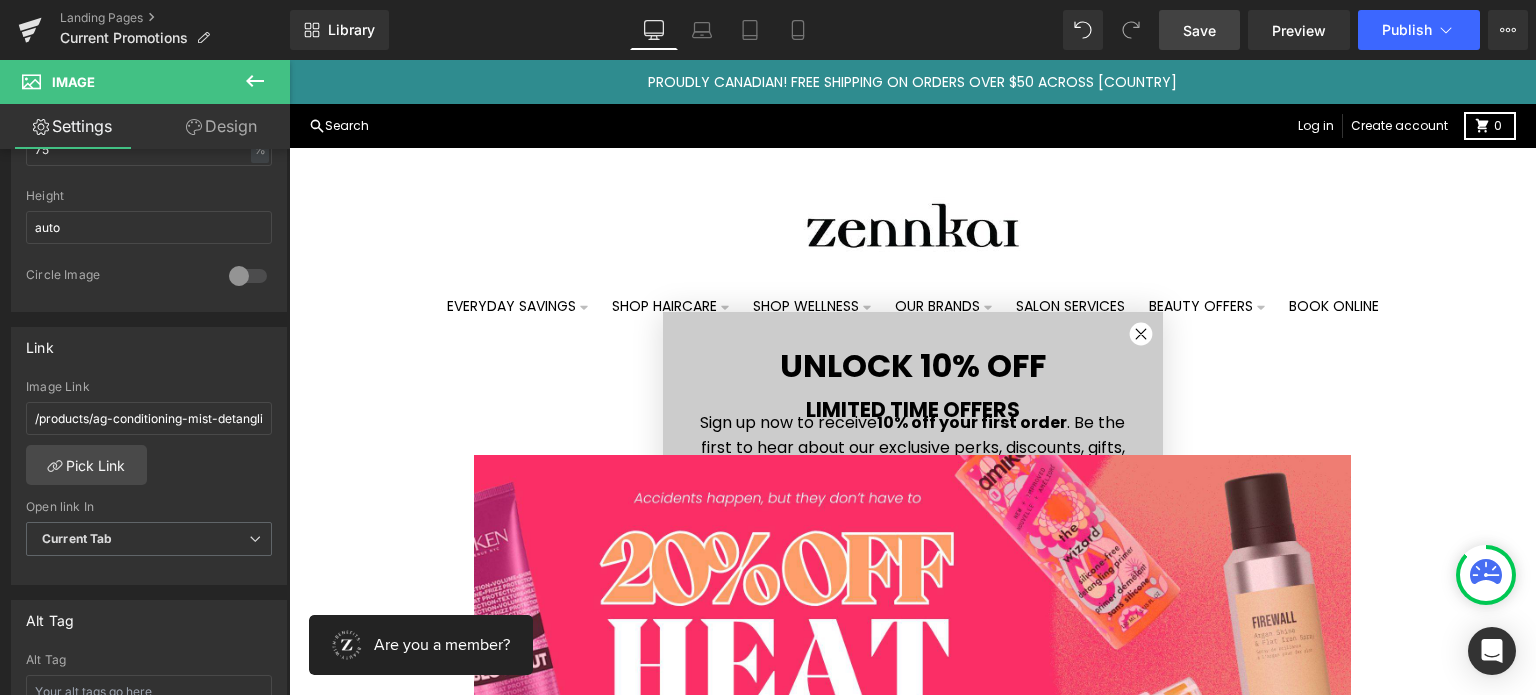 click on "Save" at bounding box center (1199, 30) 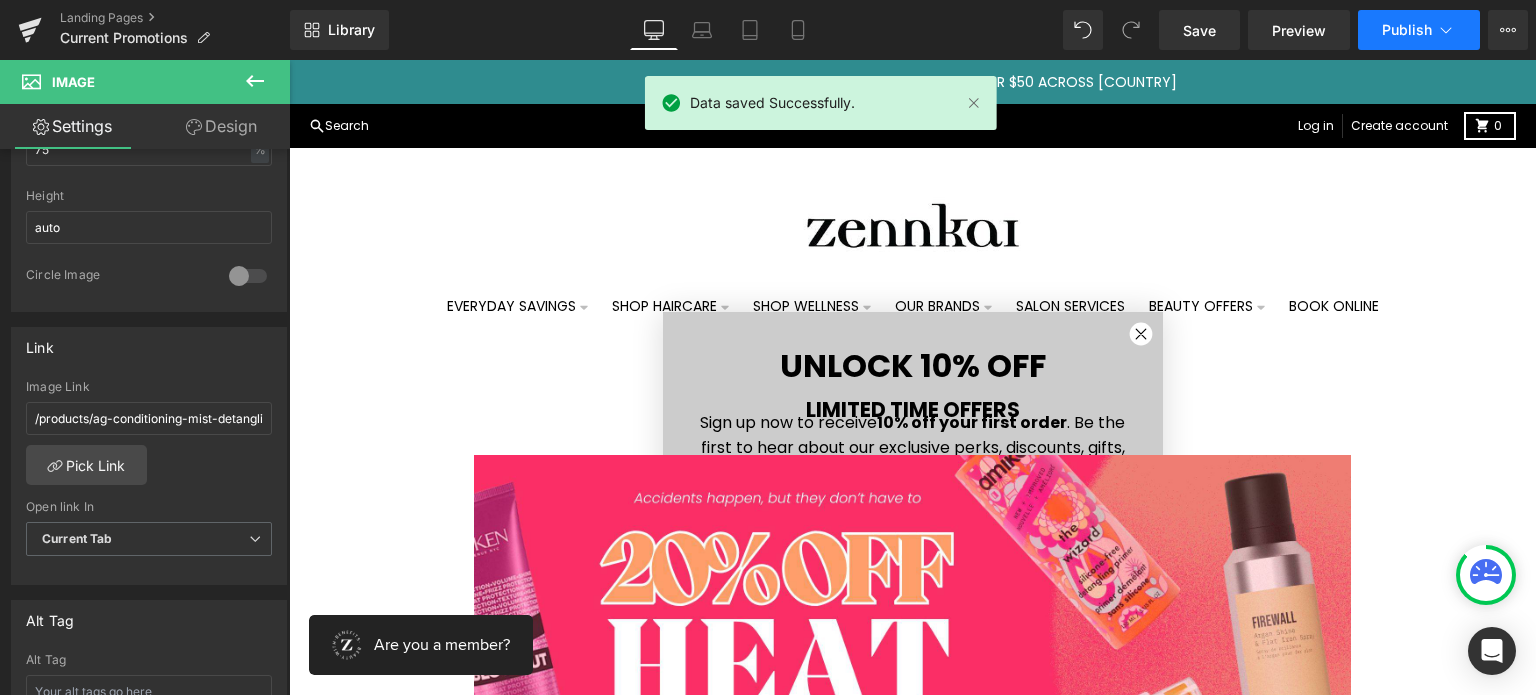 click on "Publish" at bounding box center [1407, 30] 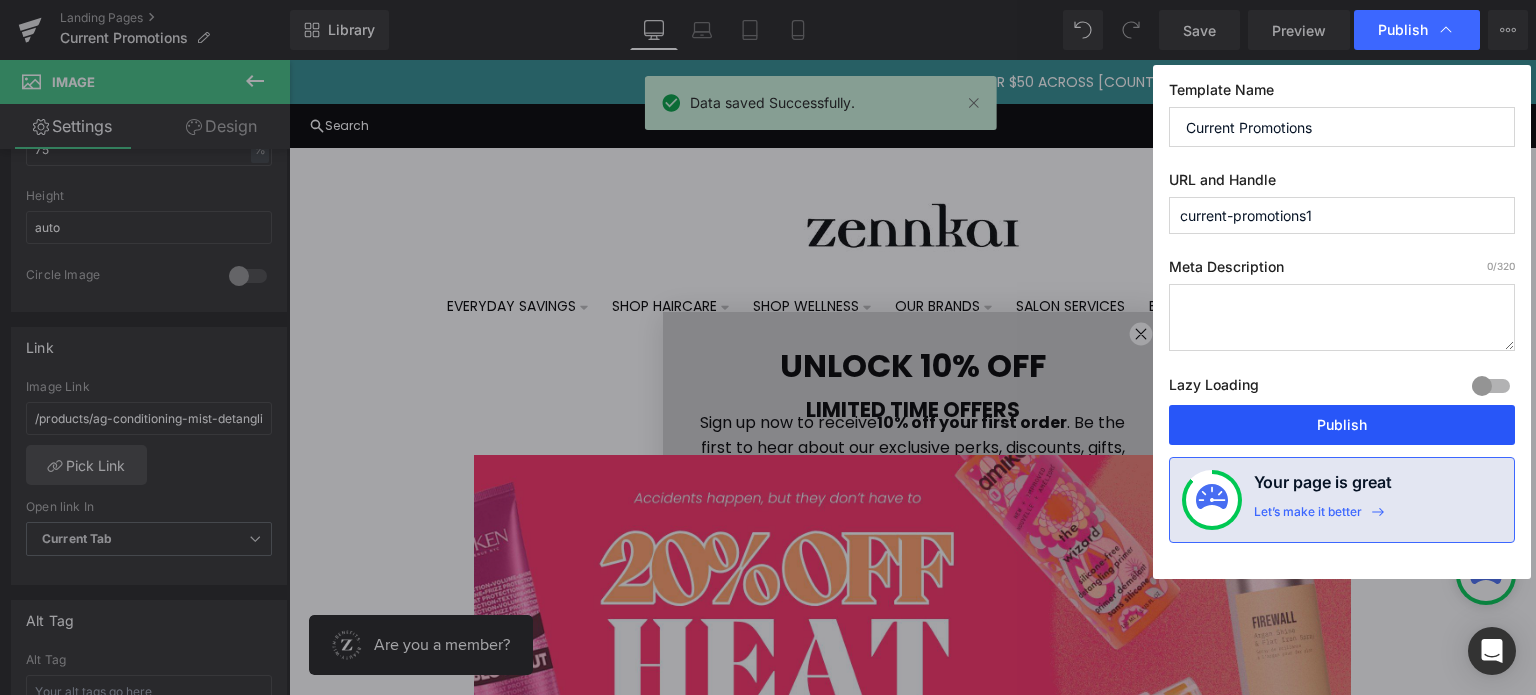 click on "Publish" at bounding box center [1342, 425] 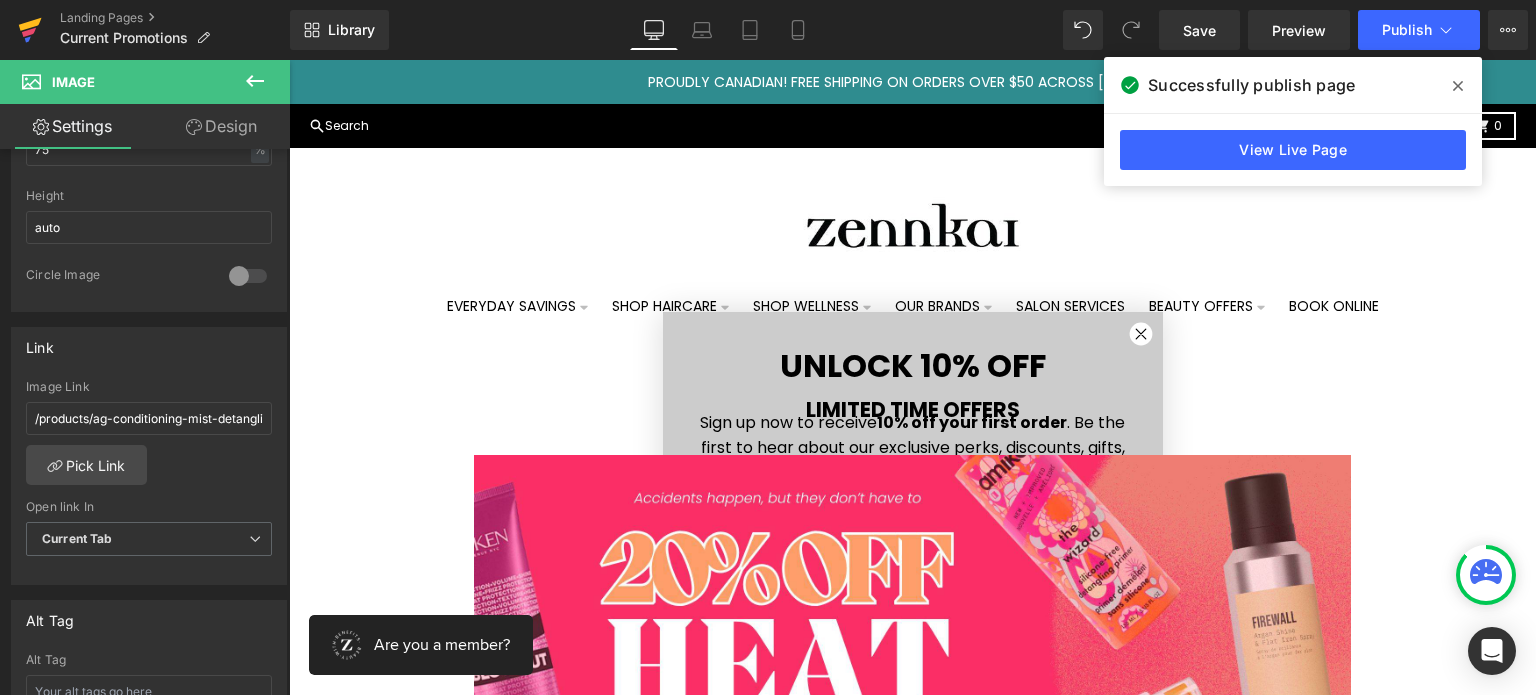 click at bounding box center [30, 30] 